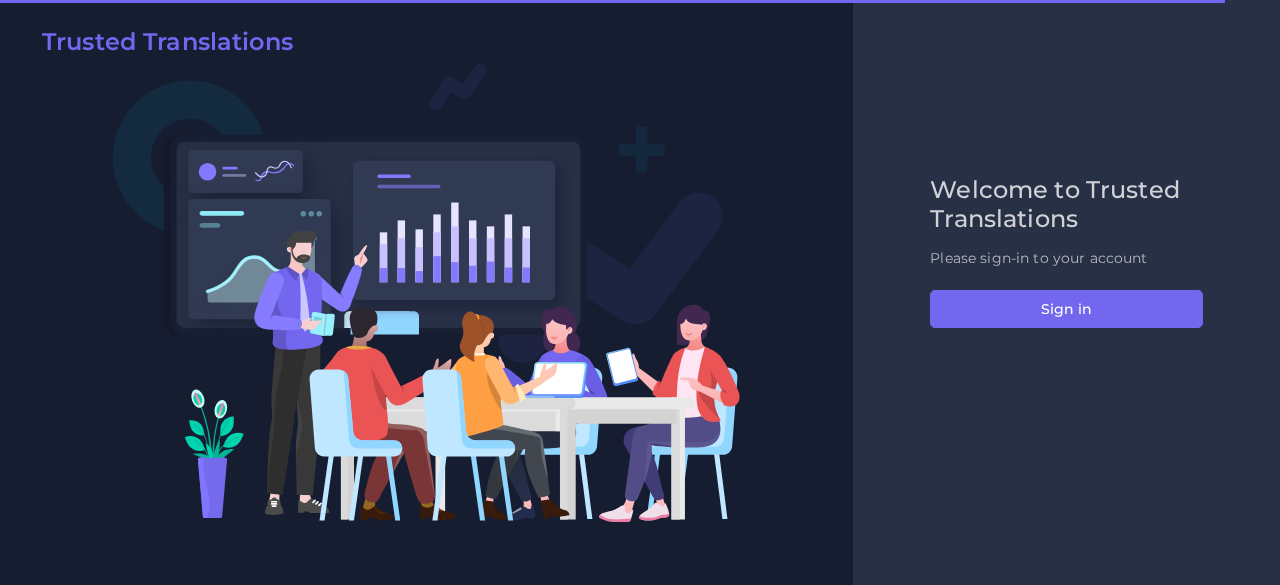 scroll, scrollTop: 0, scrollLeft: 0, axis: both 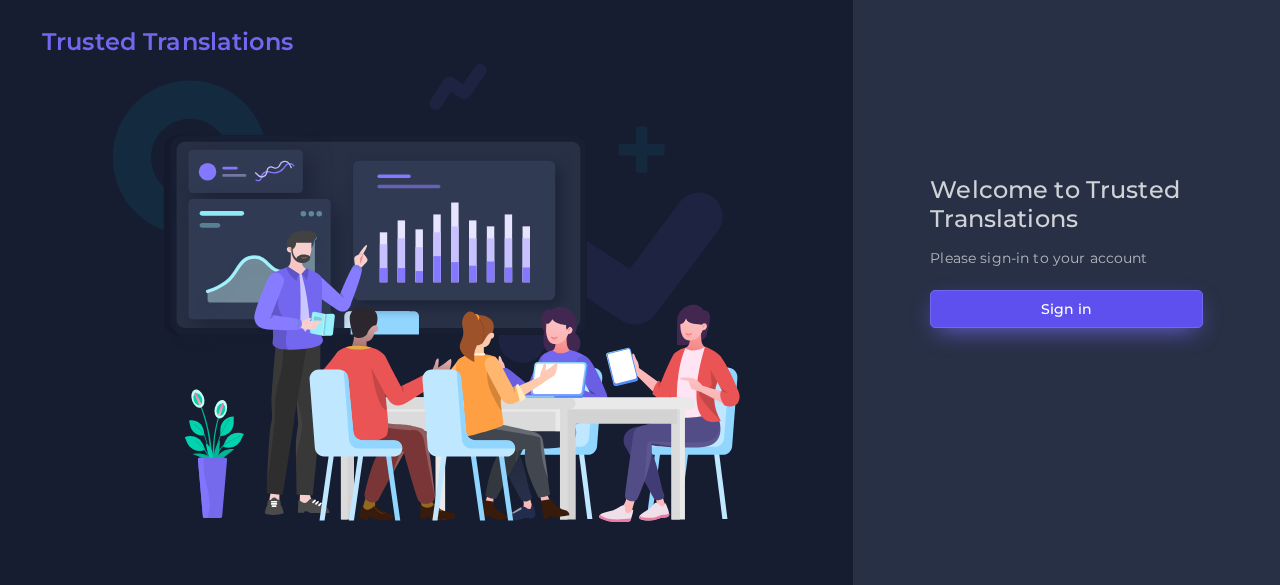 click on "Sign in" at bounding box center (1066, 309) 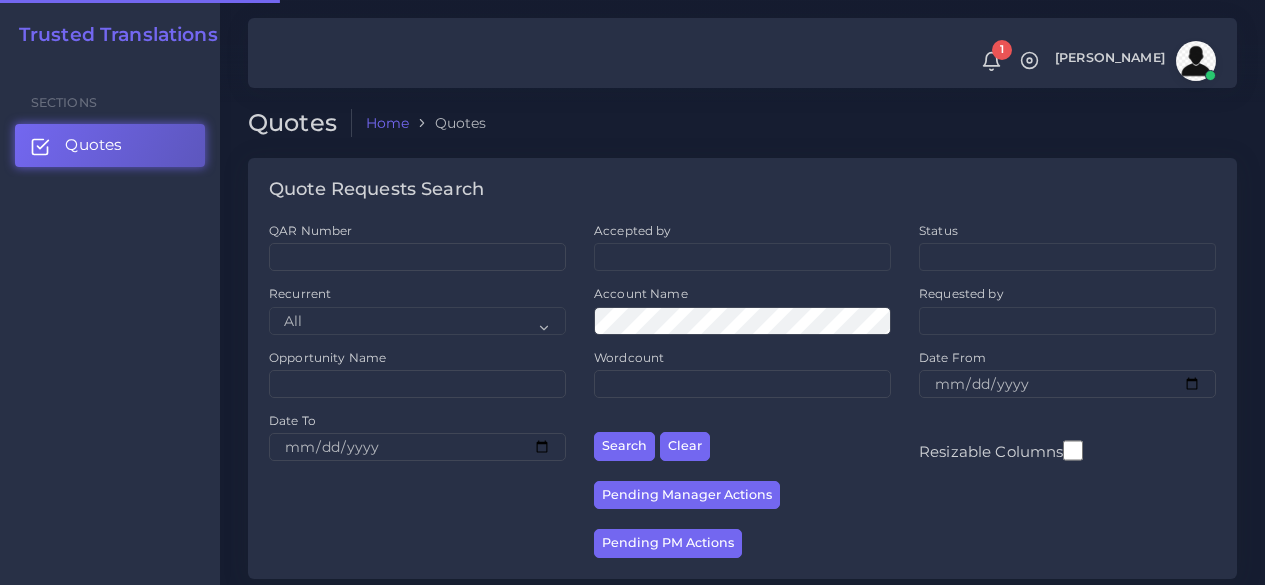 scroll, scrollTop: 0, scrollLeft: 0, axis: both 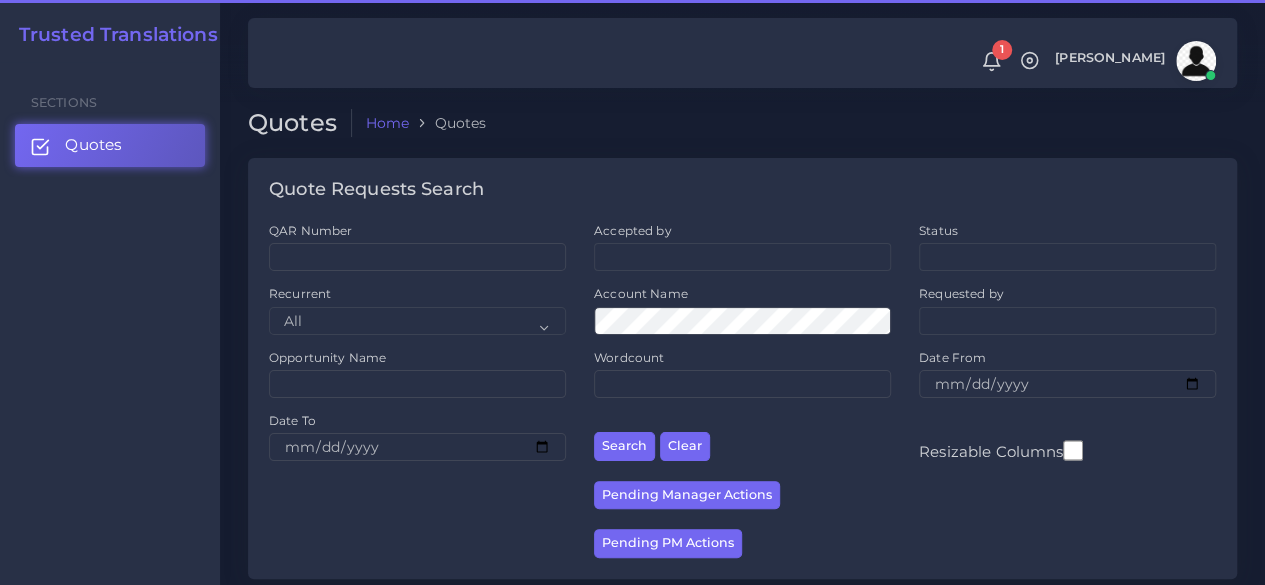 click on "Status
All
Accepted
Awaiting Acceptance
Awaiting Manager Initial Review
Awaiting QAR Review
Awaiting Manager Approval
Closed
Delivered
In process
Pending DTPM Inputs
Lost
Sold
Requoted" at bounding box center (1067, 246) 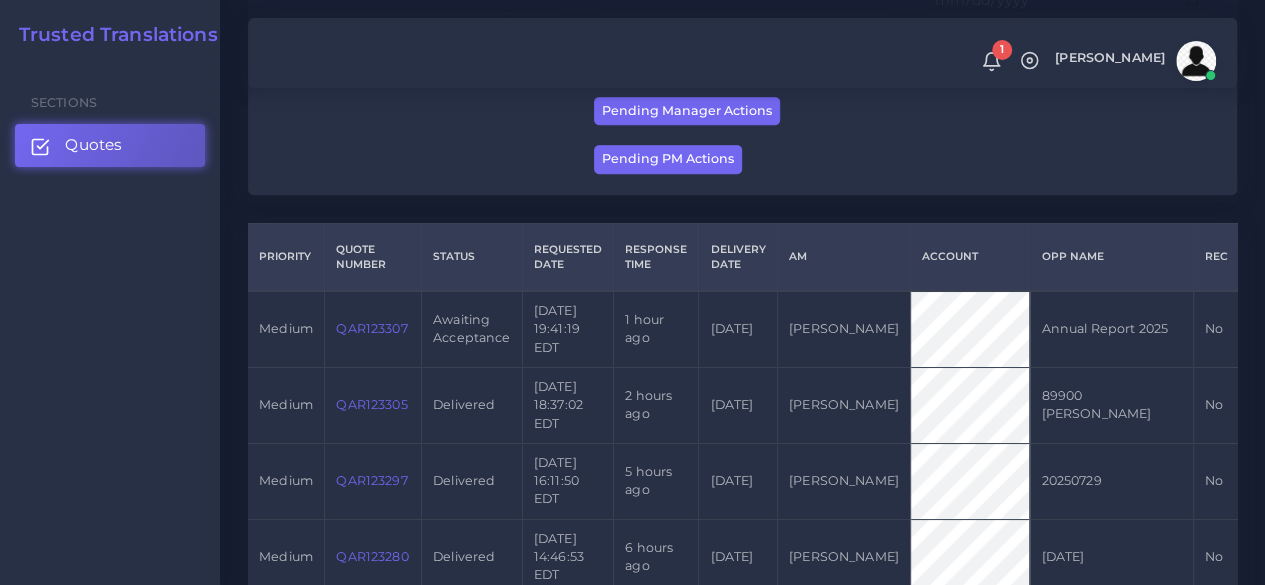scroll, scrollTop: 386, scrollLeft: 0, axis: vertical 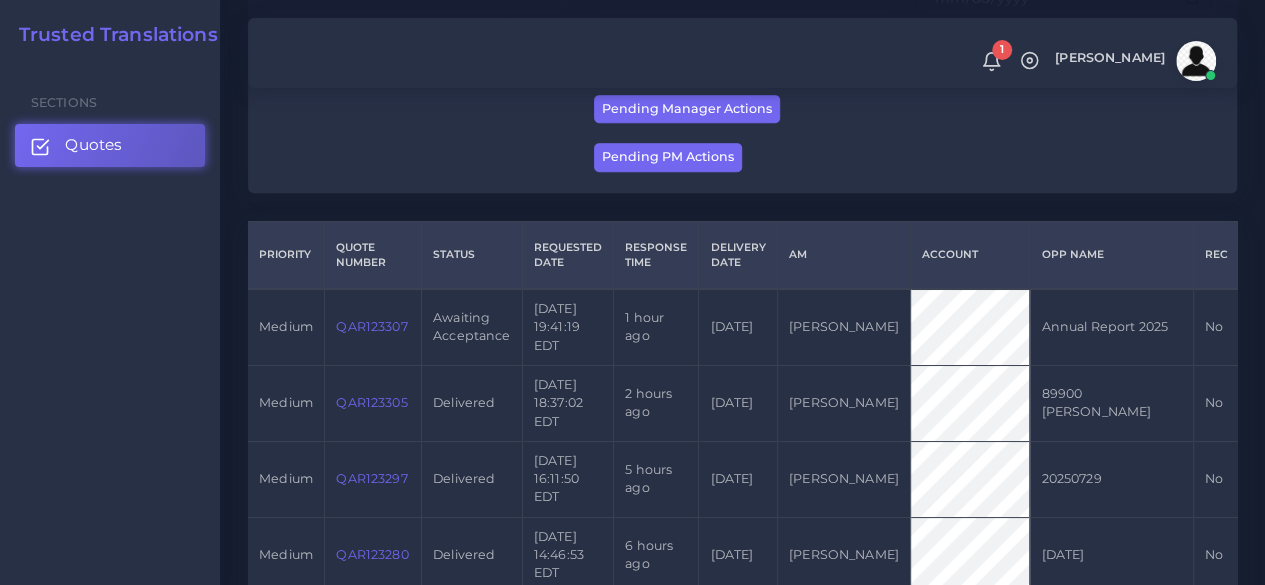 click on "QAR123305" at bounding box center [371, 402] 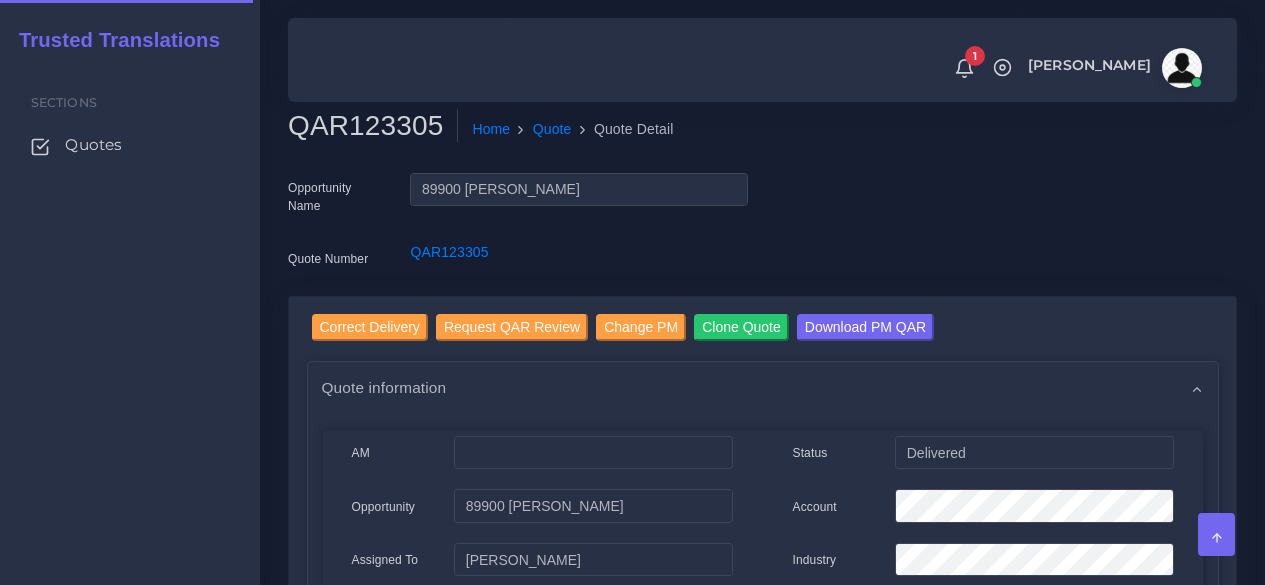 scroll, scrollTop: 0, scrollLeft: 0, axis: both 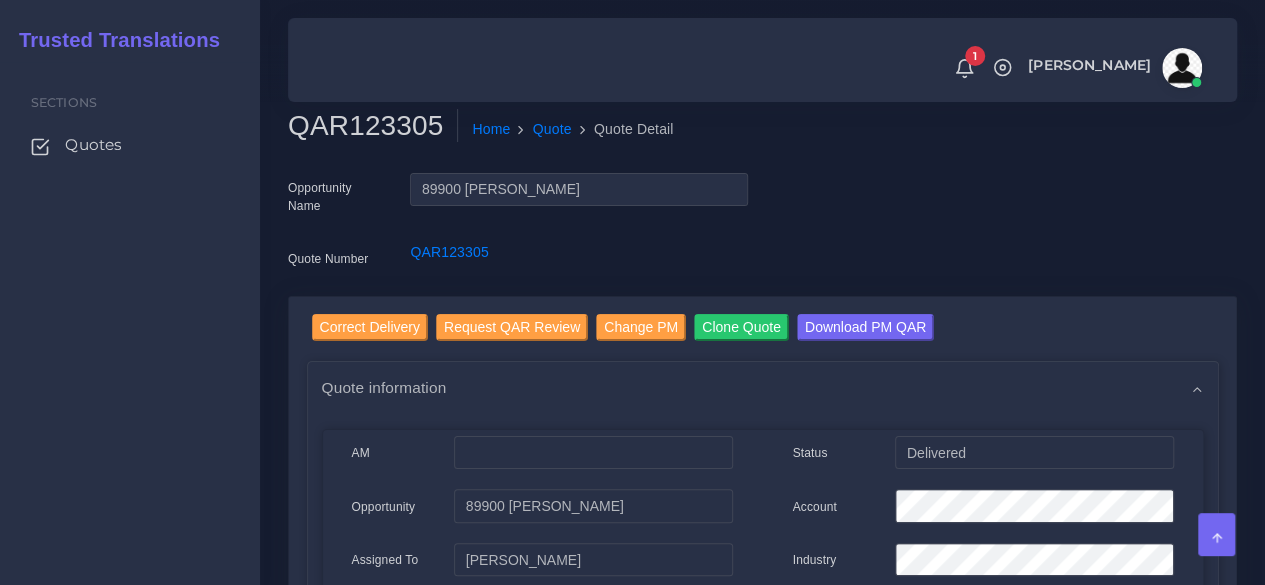 click on "QAR123305
Home
Quote
Quote Detail
Opportunity Name
89900 [PERSON_NAME]
Quote Number
QAR123305
Correct Delivery
Request QAR Review
Change PM
Clone Quote
Download PM QAR
AM NA Qty" at bounding box center (762, 1289) 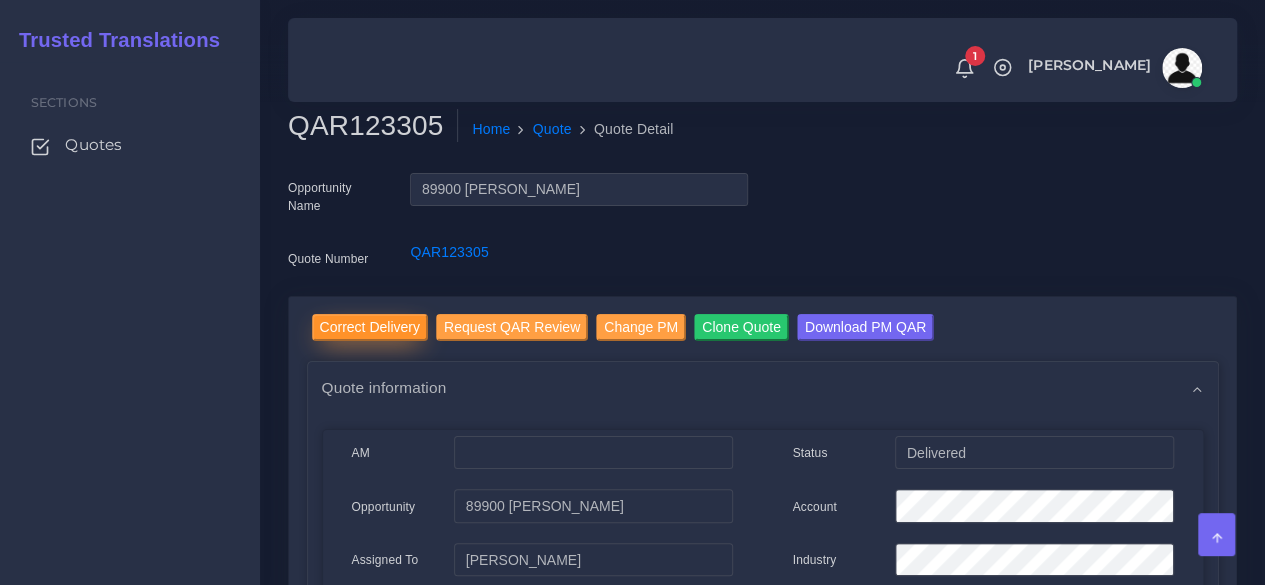 click on "Correct Delivery" at bounding box center [370, 327] 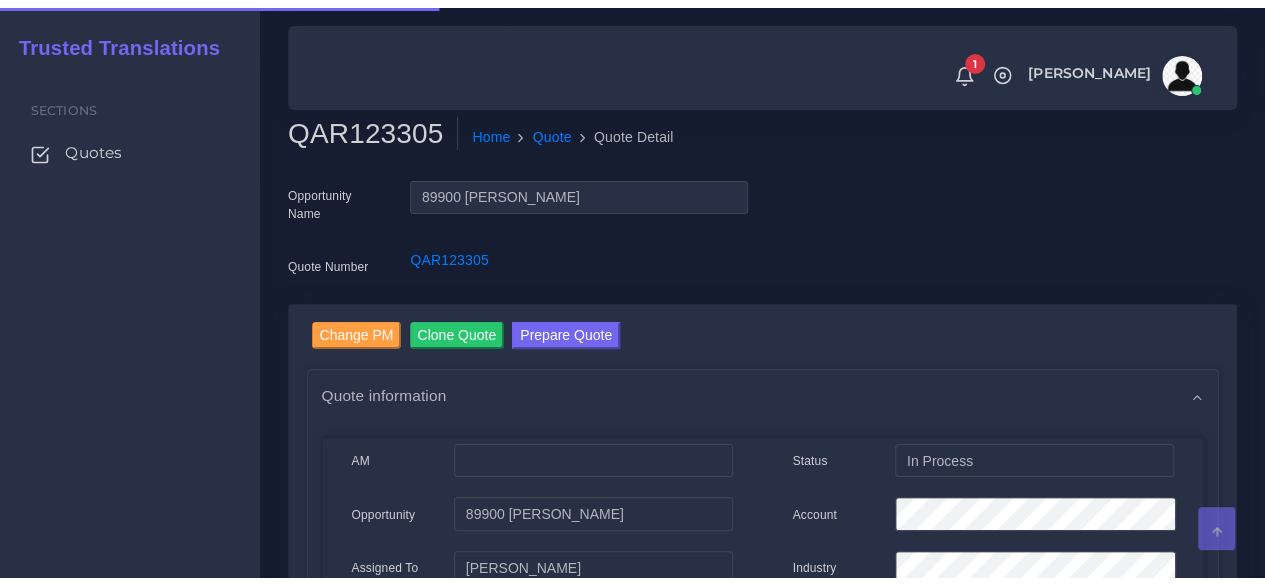 scroll, scrollTop: 174, scrollLeft: 0, axis: vertical 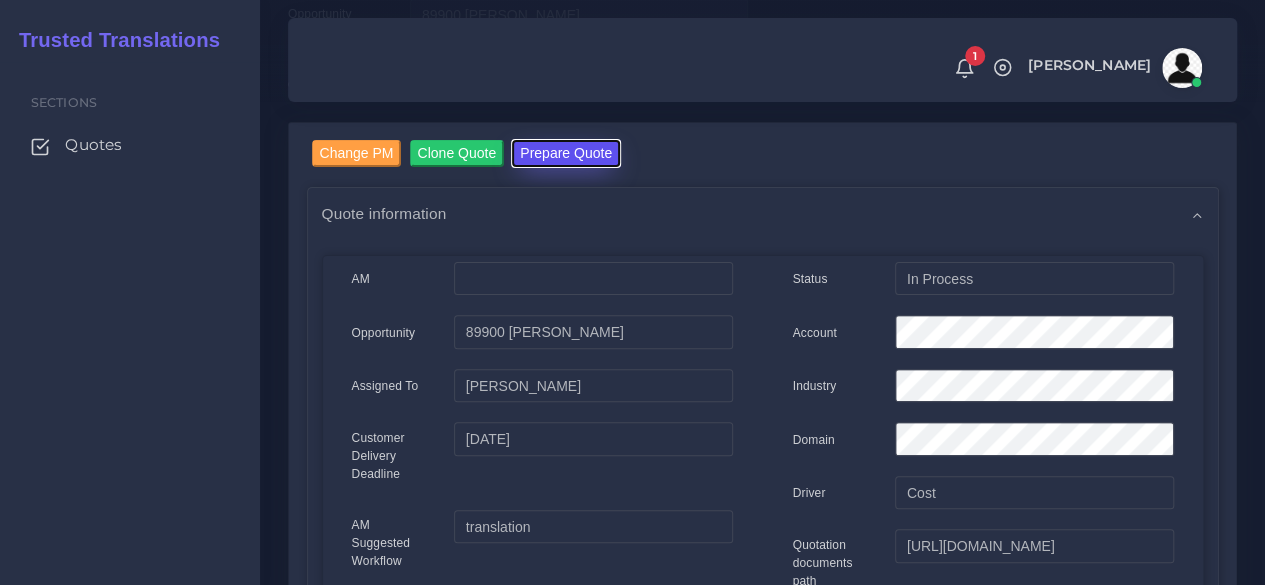 click on "Prepare Quote" at bounding box center (566, 153) 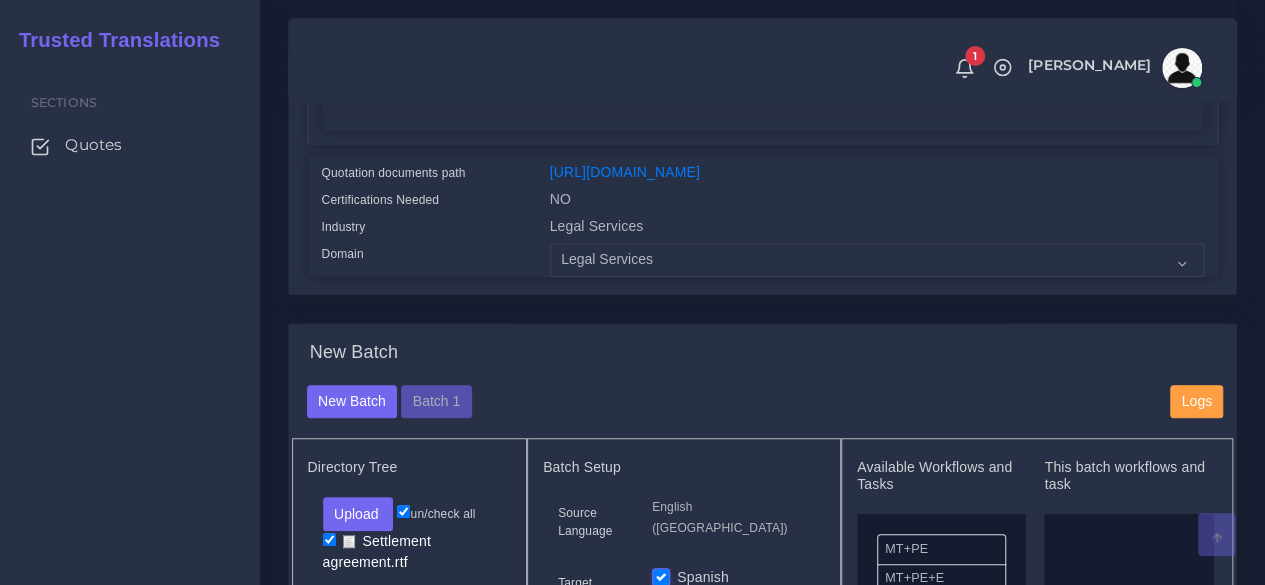 scroll, scrollTop: 478, scrollLeft: 0, axis: vertical 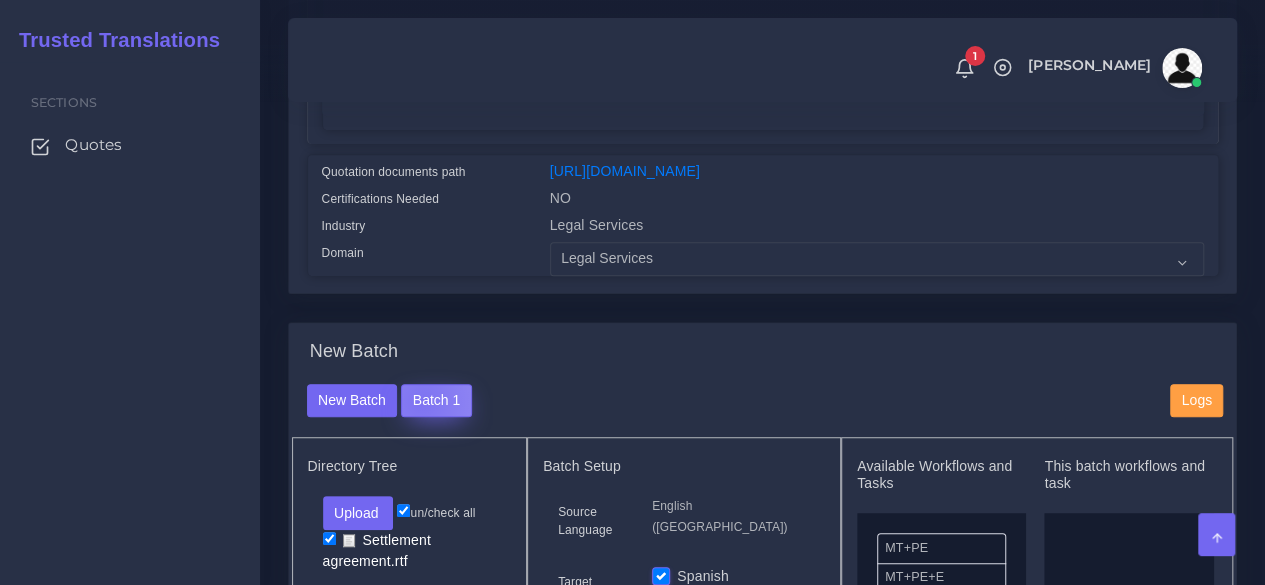 click on "Batch 1" at bounding box center [436, 401] 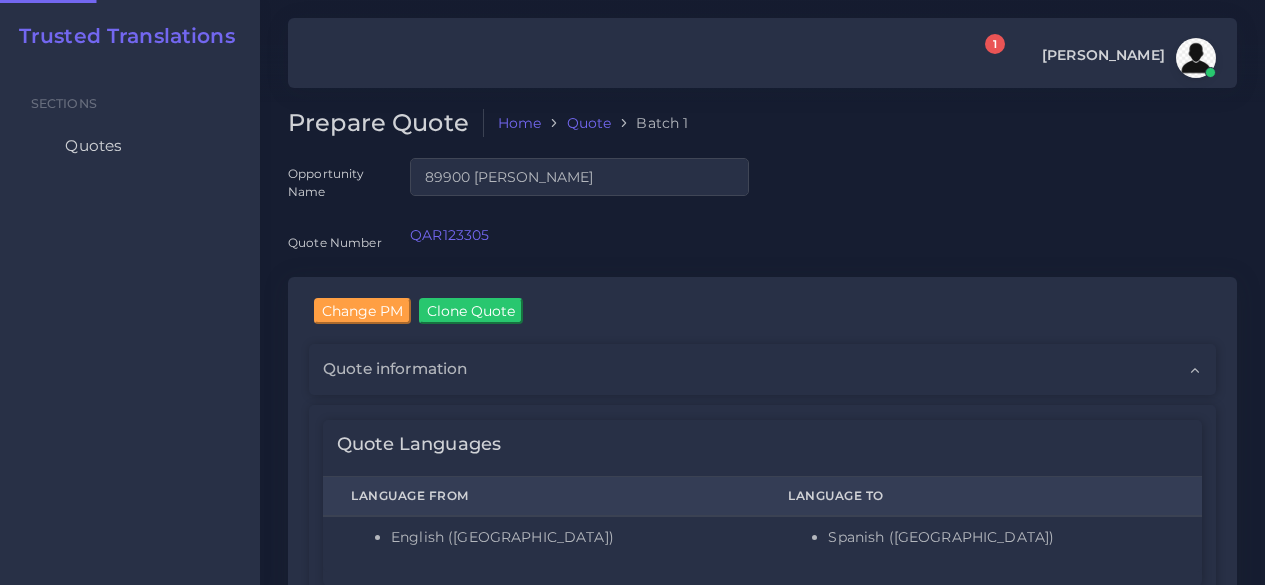 scroll, scrollTop: 0, scrollLeft: 0, axis: both 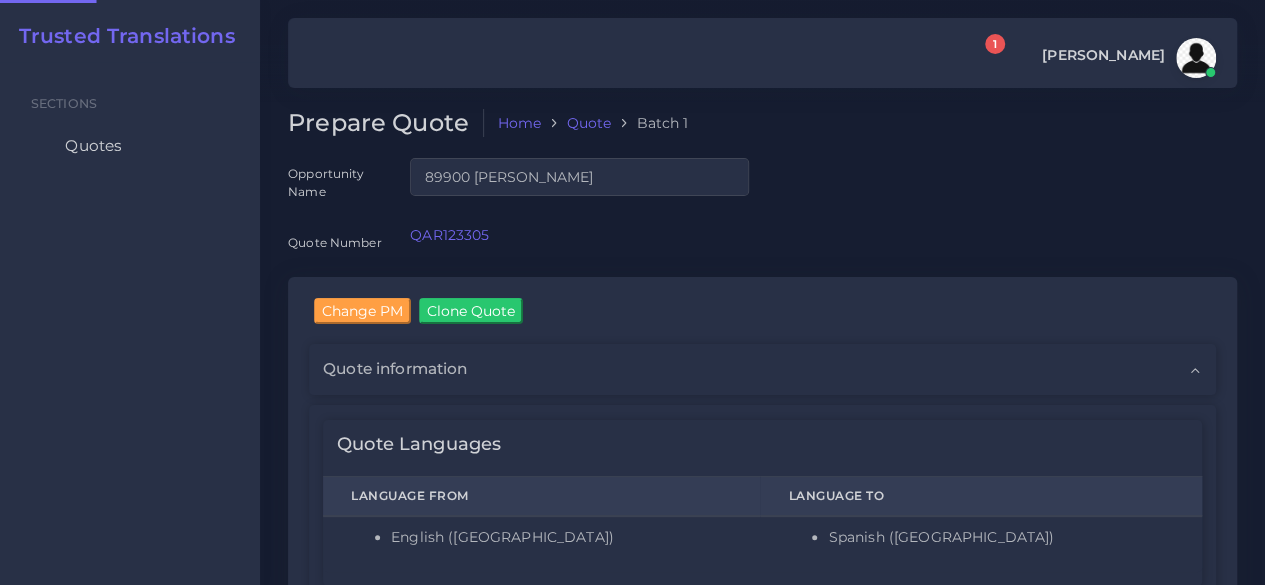 type 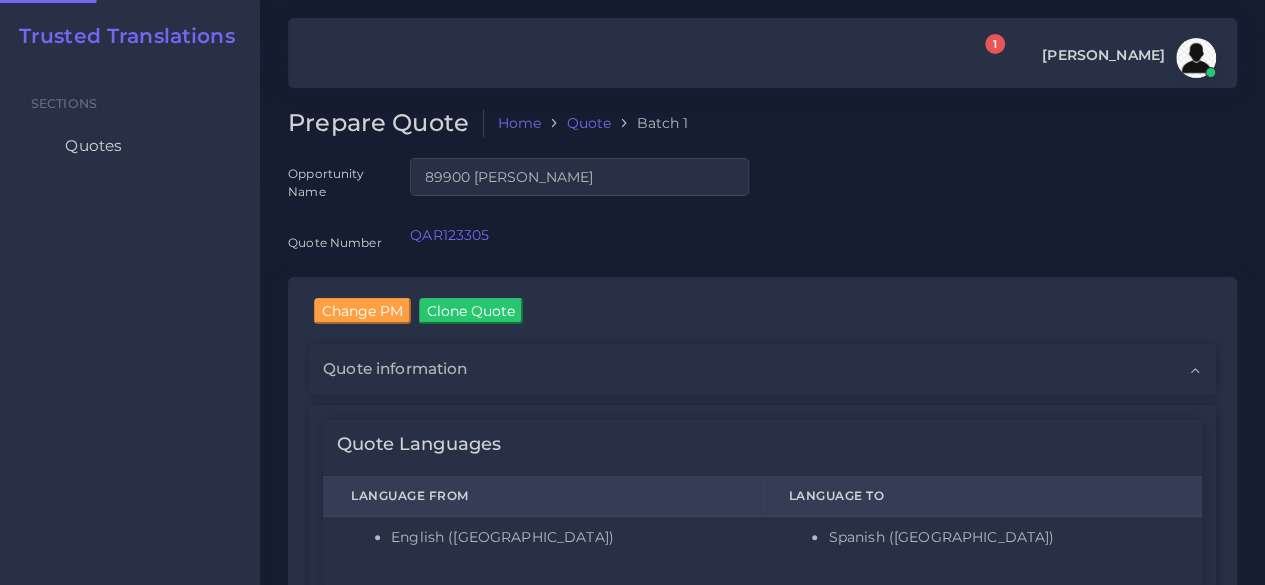 type 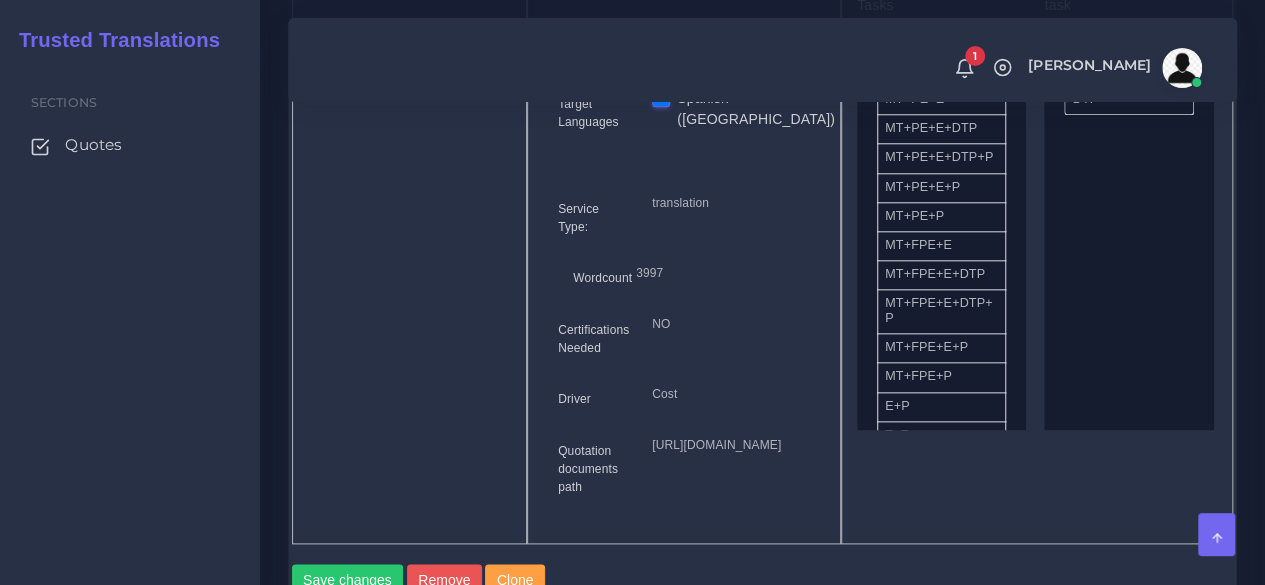 scroll, scrollTop: 952, scrollLeft: 0, axis: vertical 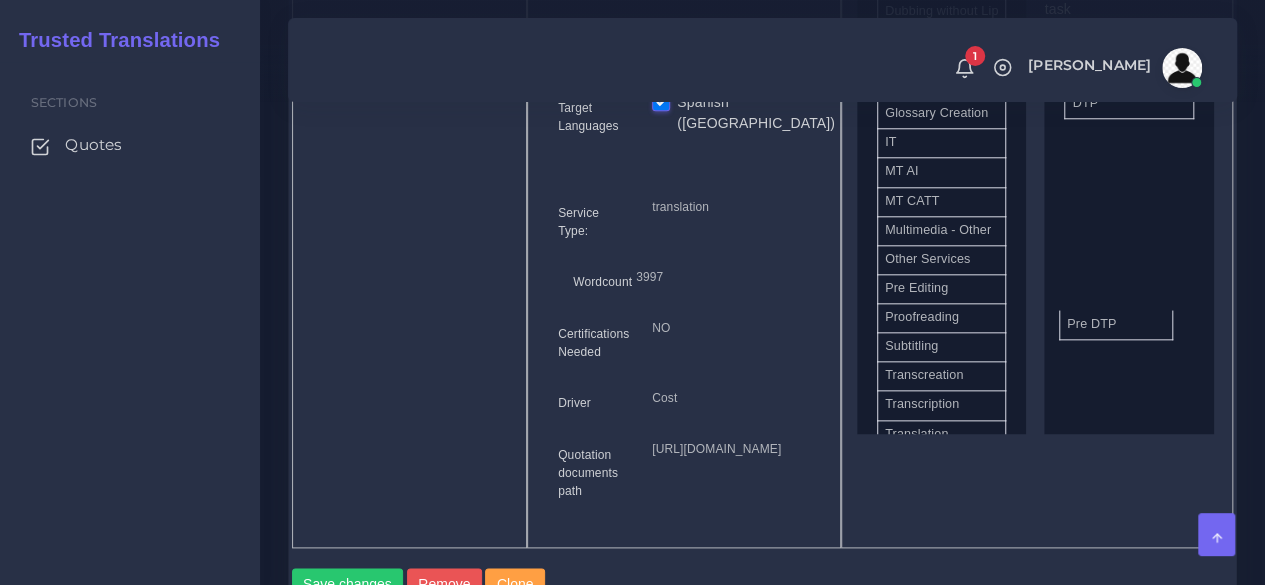 drag, startPoint x: 916, startPoint y: 369, endPoint x: 1124, endPoint y: 355, distance: 208.47063 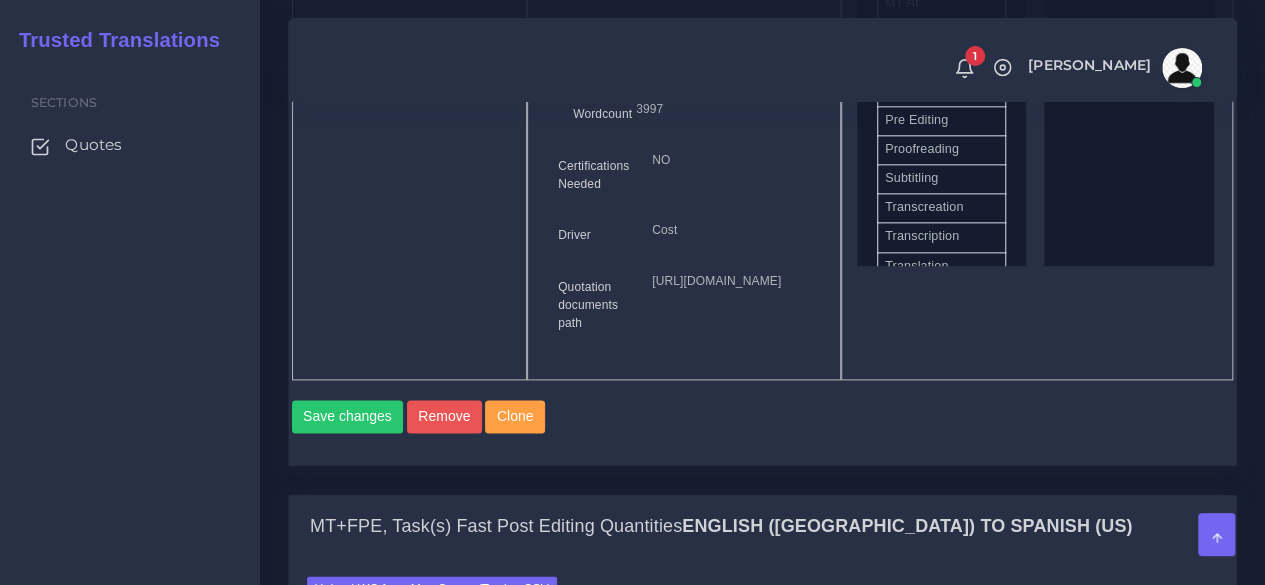 scroll, scrollTop: 1208, scrollLeft: 0, axis: vertical 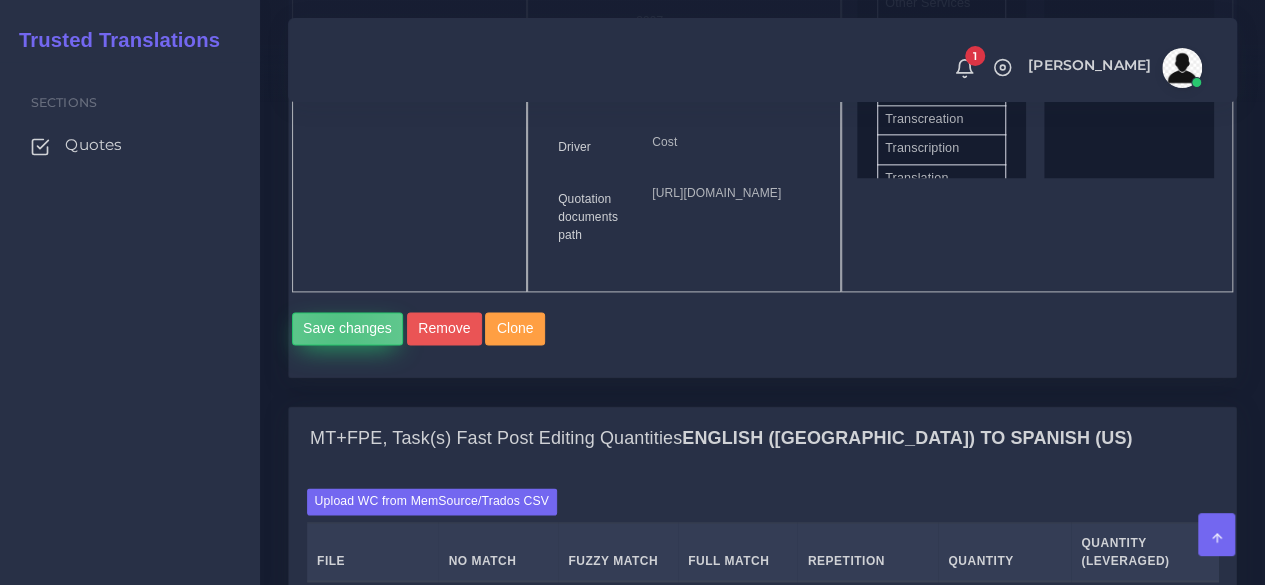 click on "Save changes" at bounding box center [348, 329] 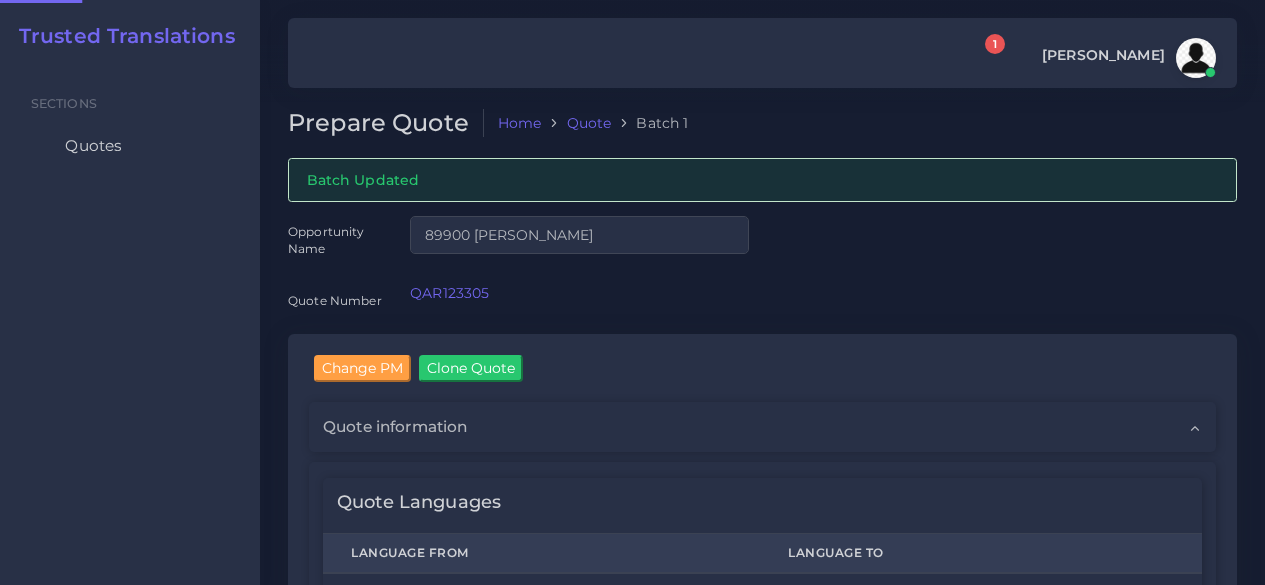 scroll, scrollTop: 0, scrollLeft: 0, axis: both 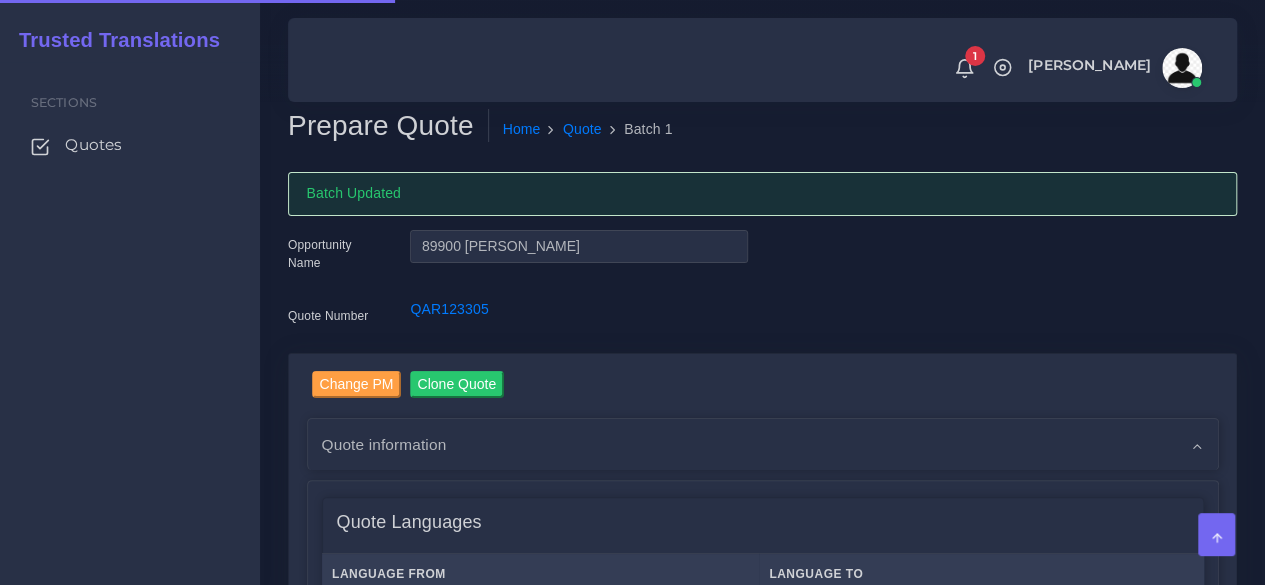 type 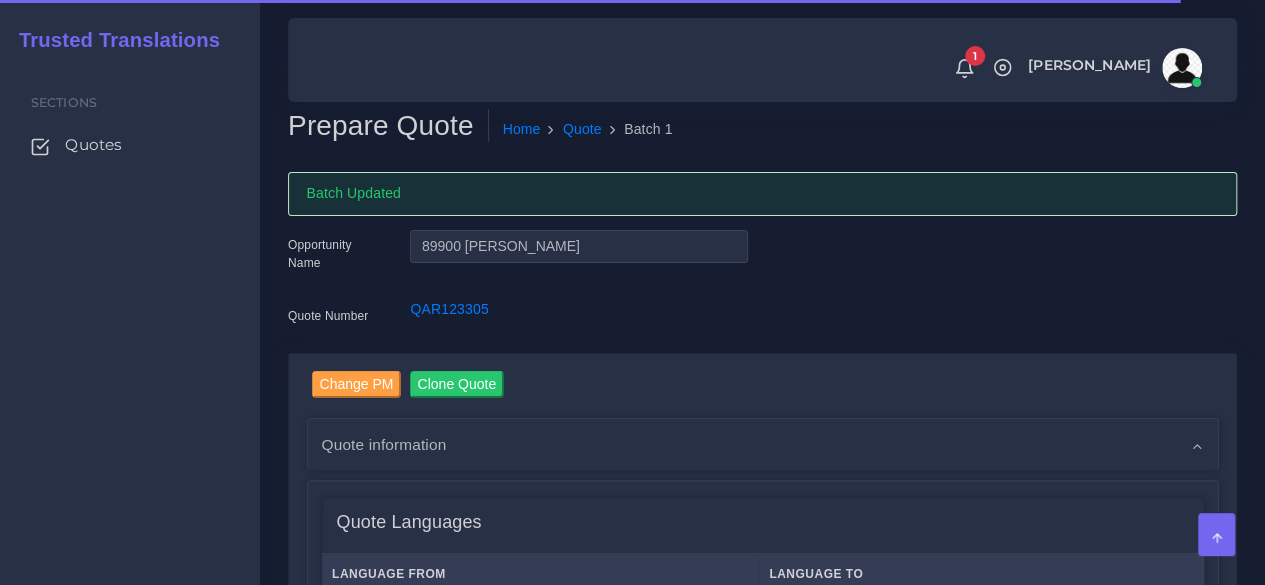 click on "Sections
Quotes" at bounding box center (130, 323) 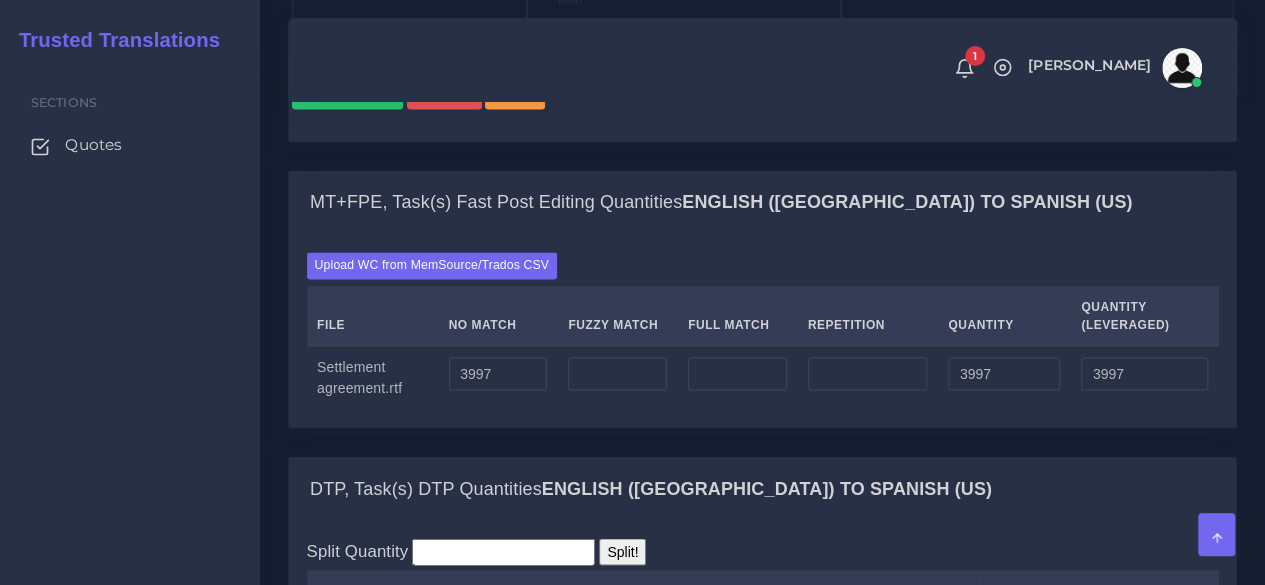 scroll, scrollTop: 1610, scrollLeft: 0, axis: vertical 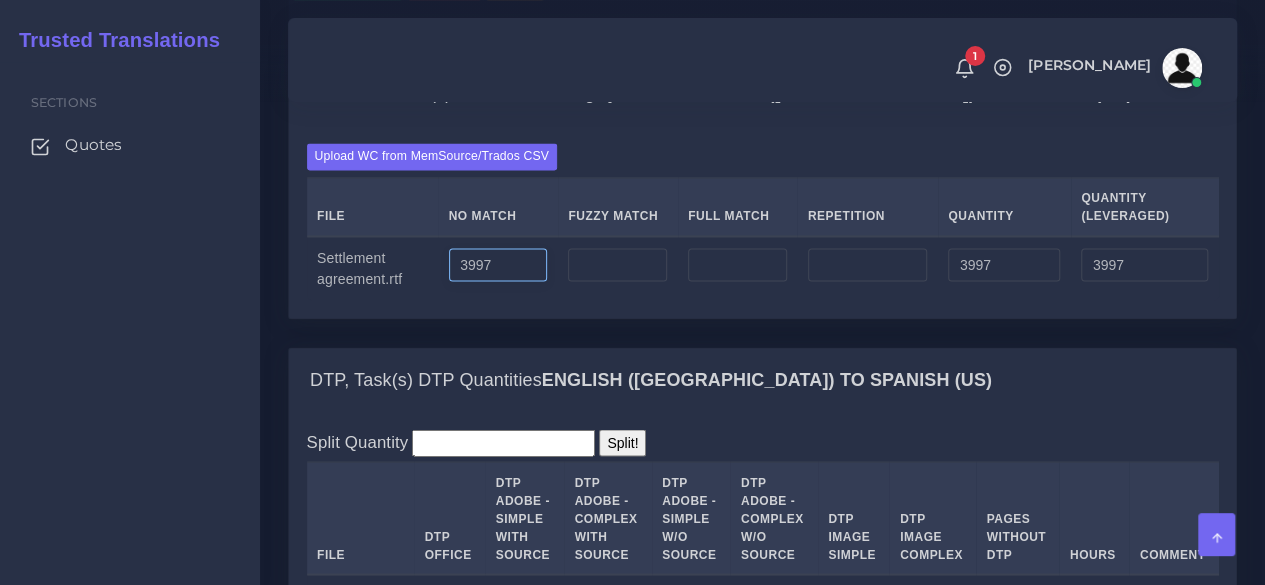 click on "3997" at bounding box center [498, 265] 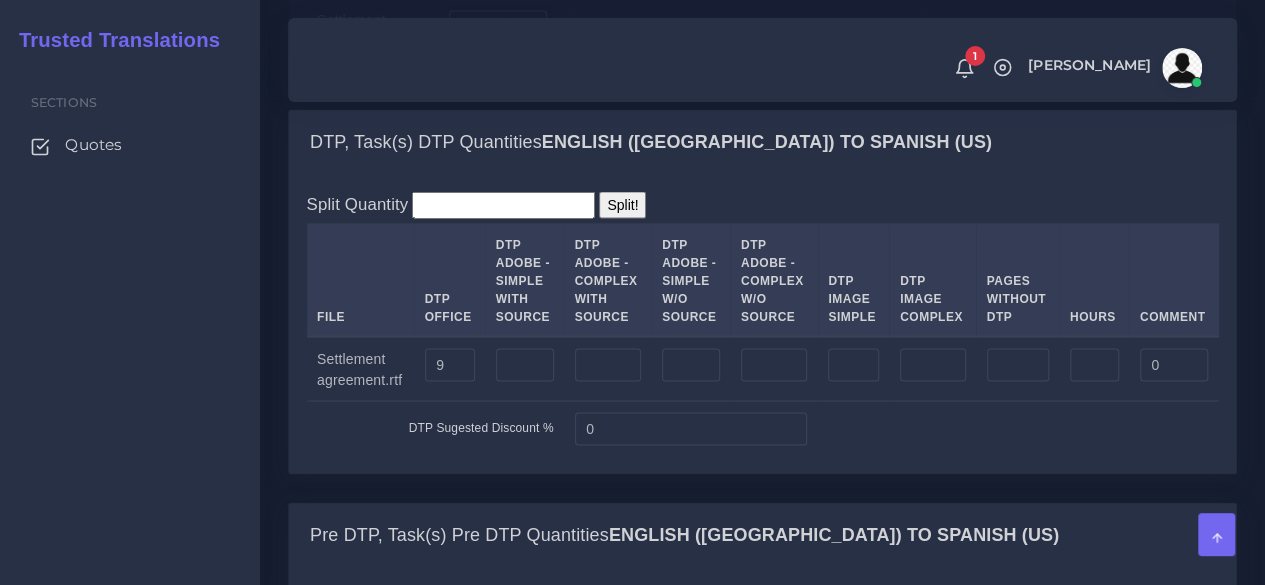 scroll, scrollTop: 1865, scrollLeft: 0, axis: vertical 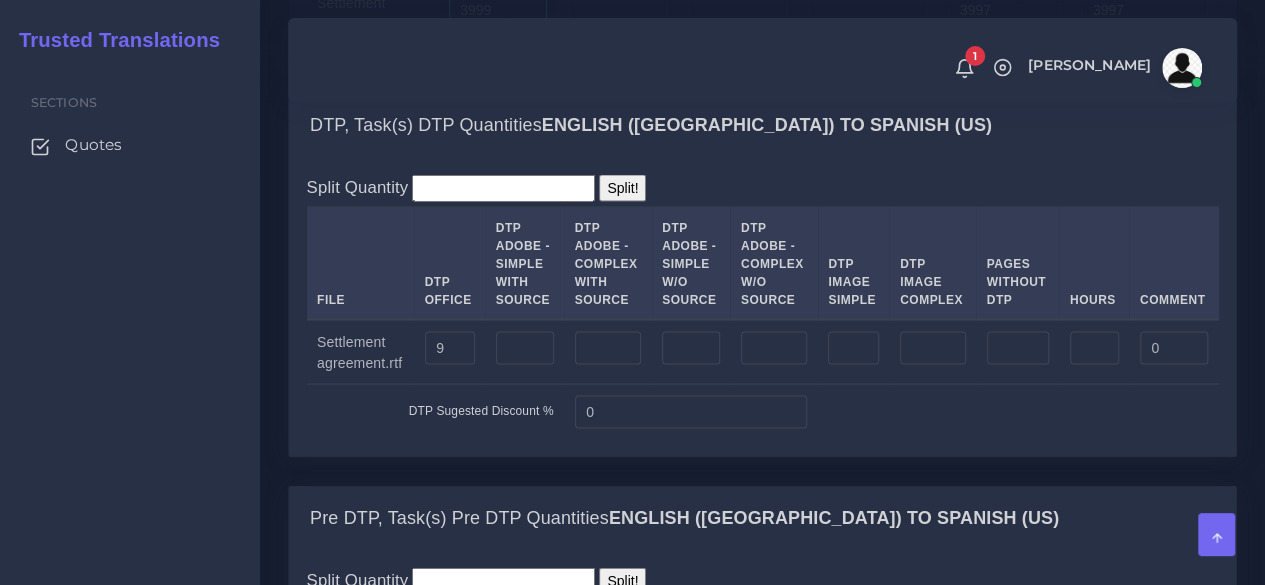 type on "3999" 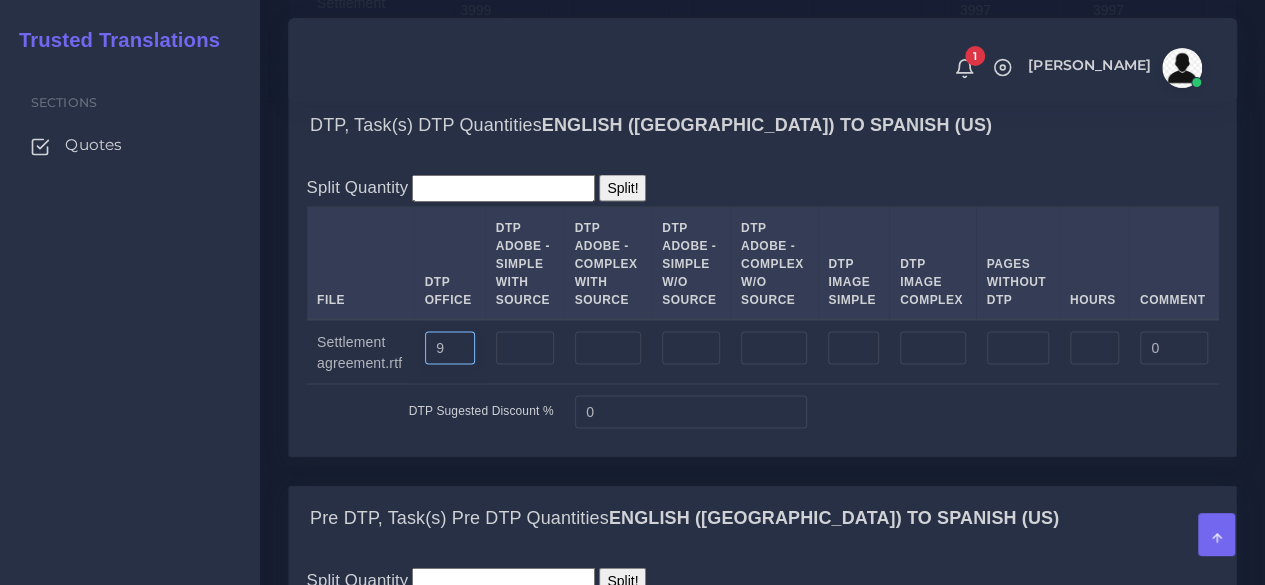 type on "3999" 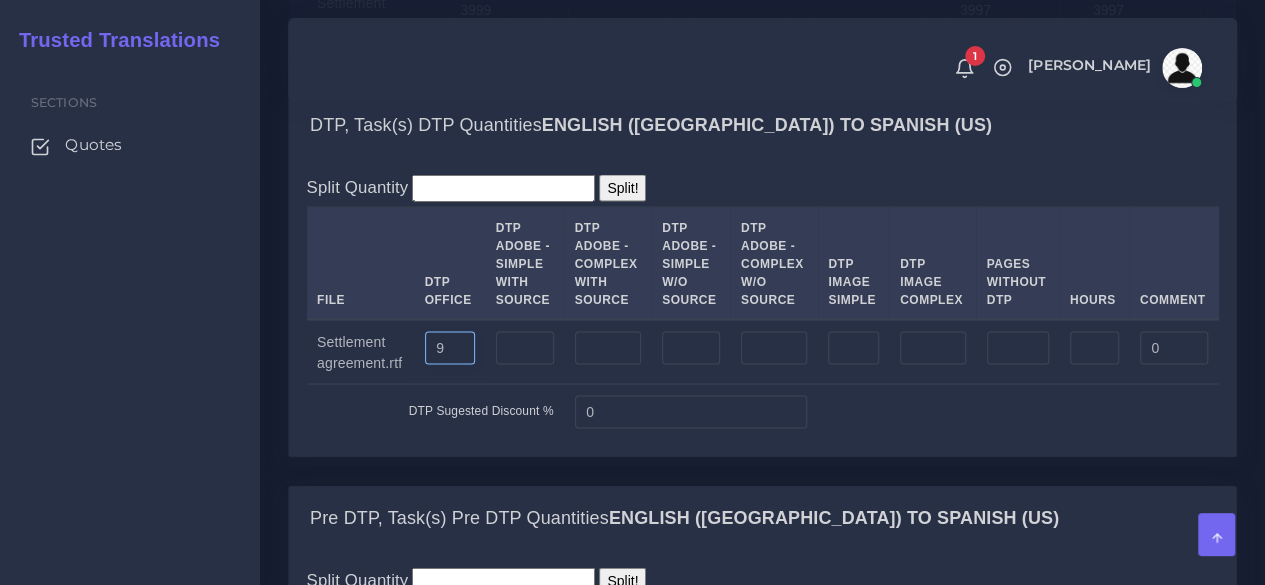 type on "3999" 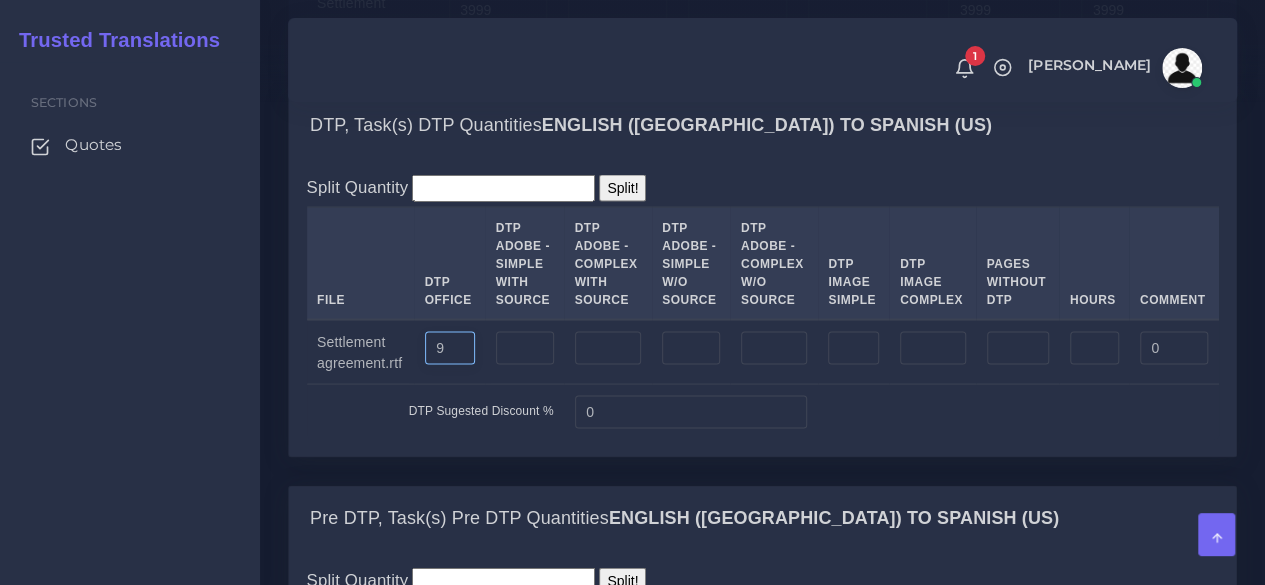click on "9" at bounding box center [450, 348] 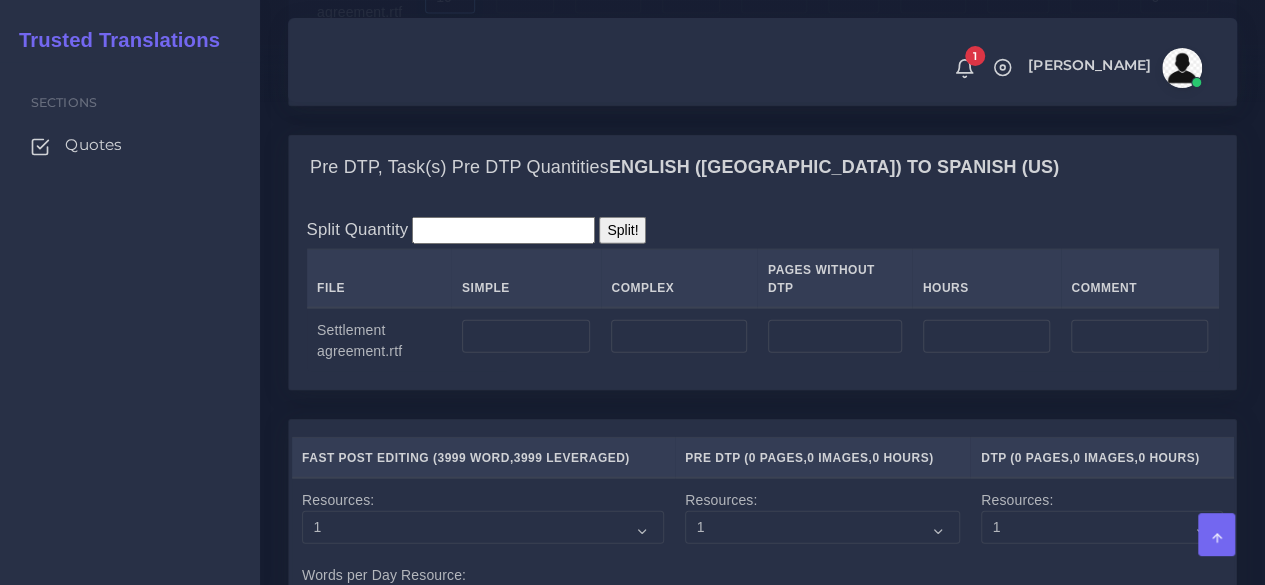 scroll, scrollTop: 2237, scrollLeft: 0, axis: vertical 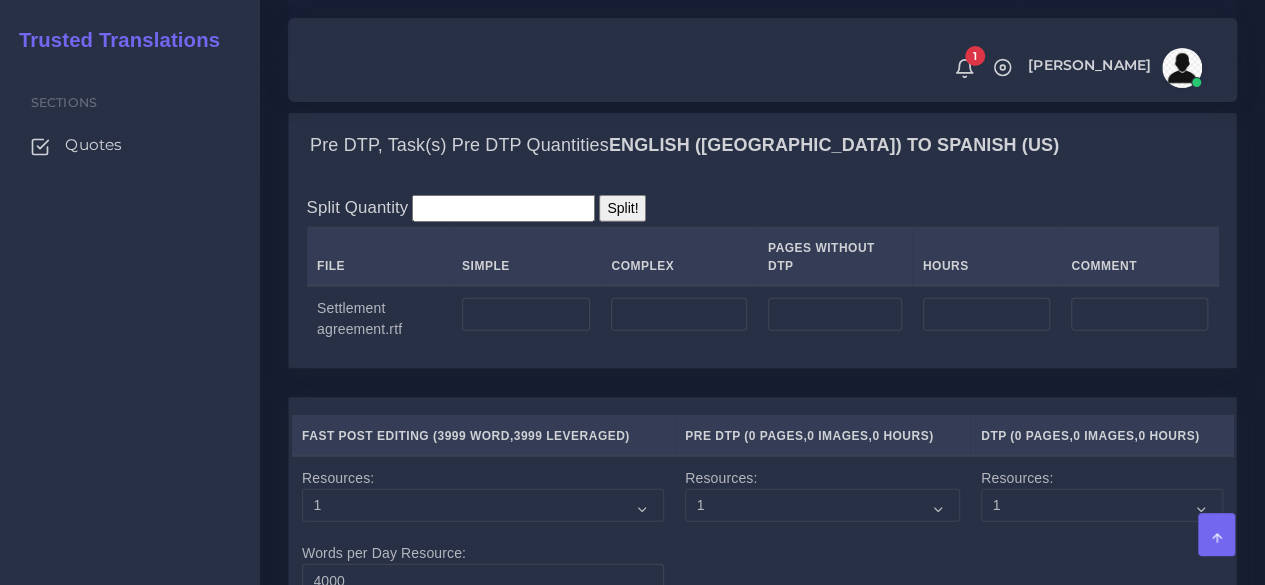 type on "10" 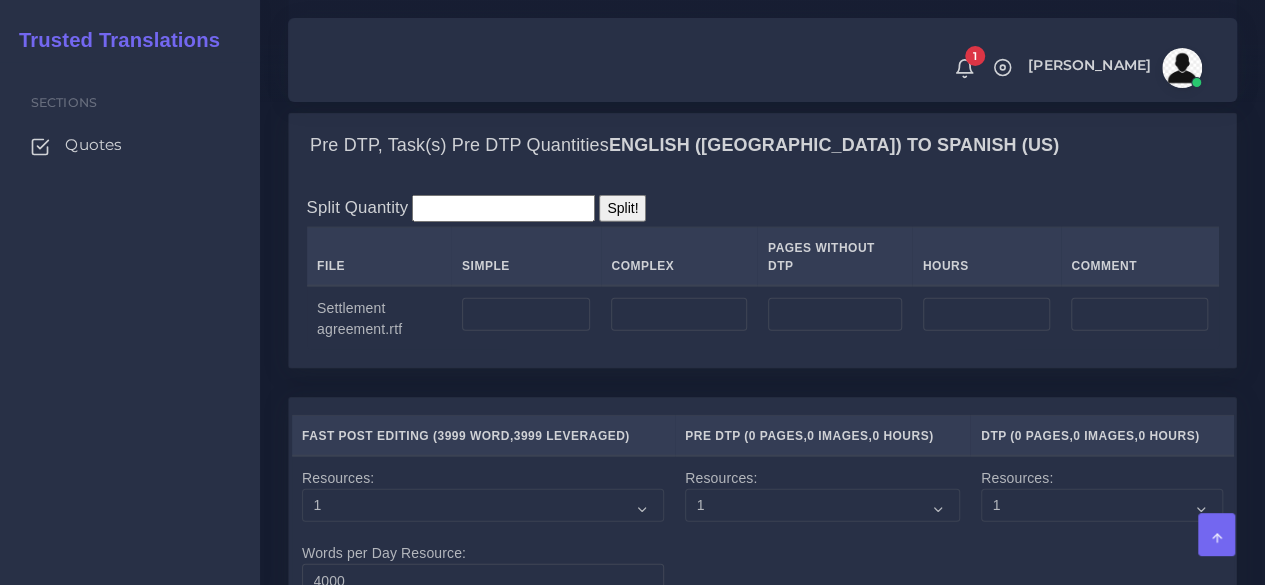 click at bounding box center (525, 318) 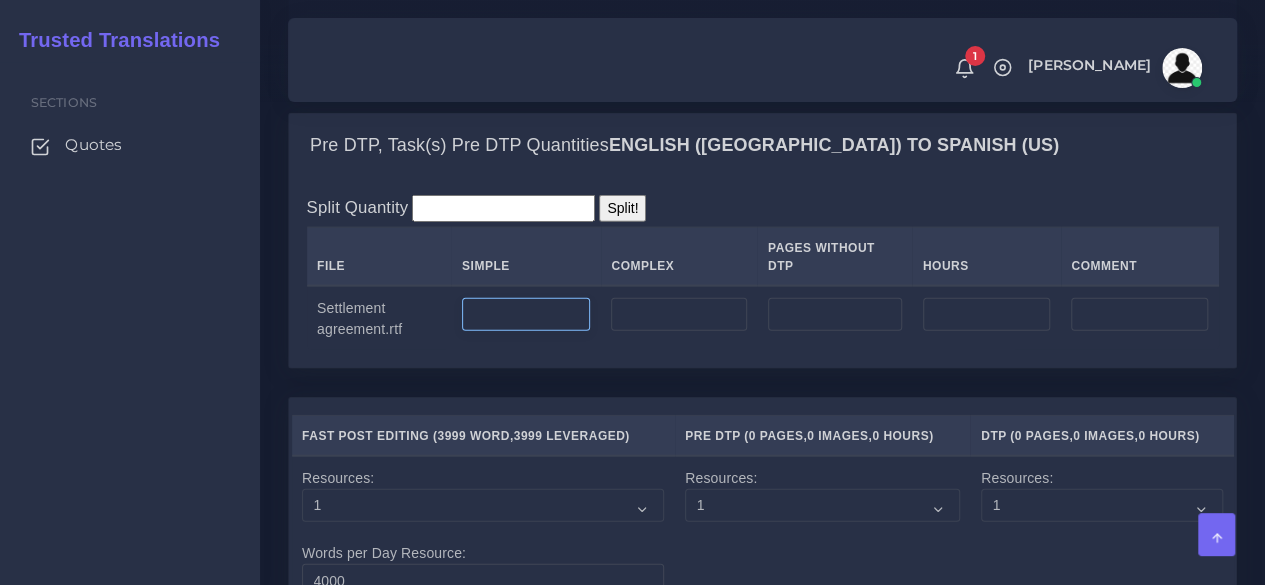 click at bounding box center (526, 315) 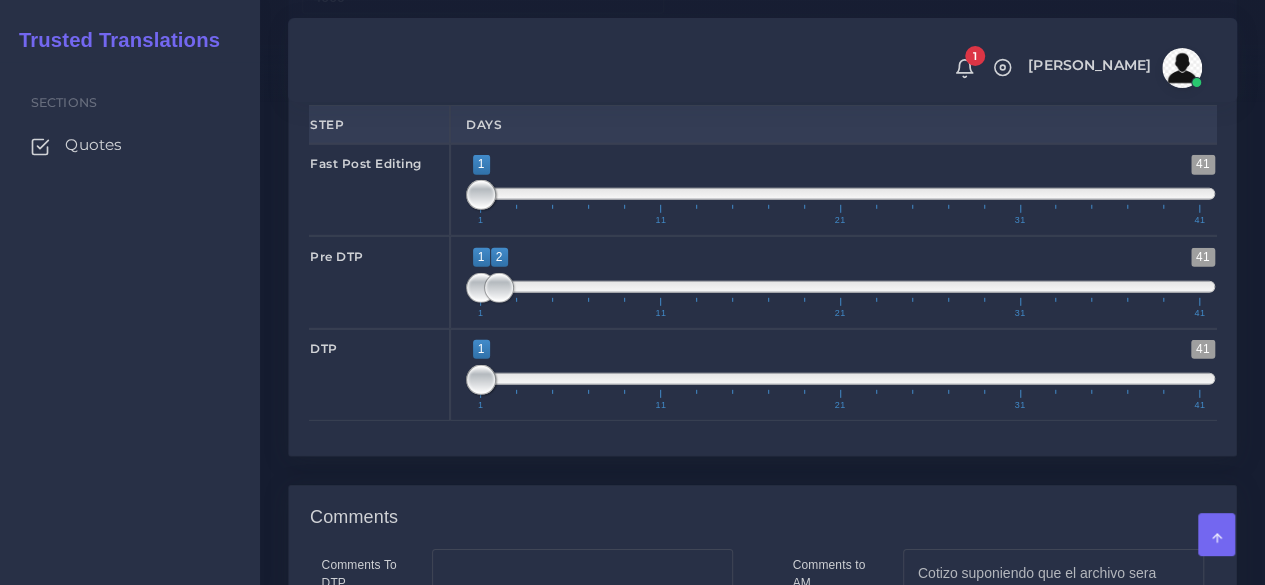 scroll, scrollTop: 2822, scrollLeft: 0, axis: vertical 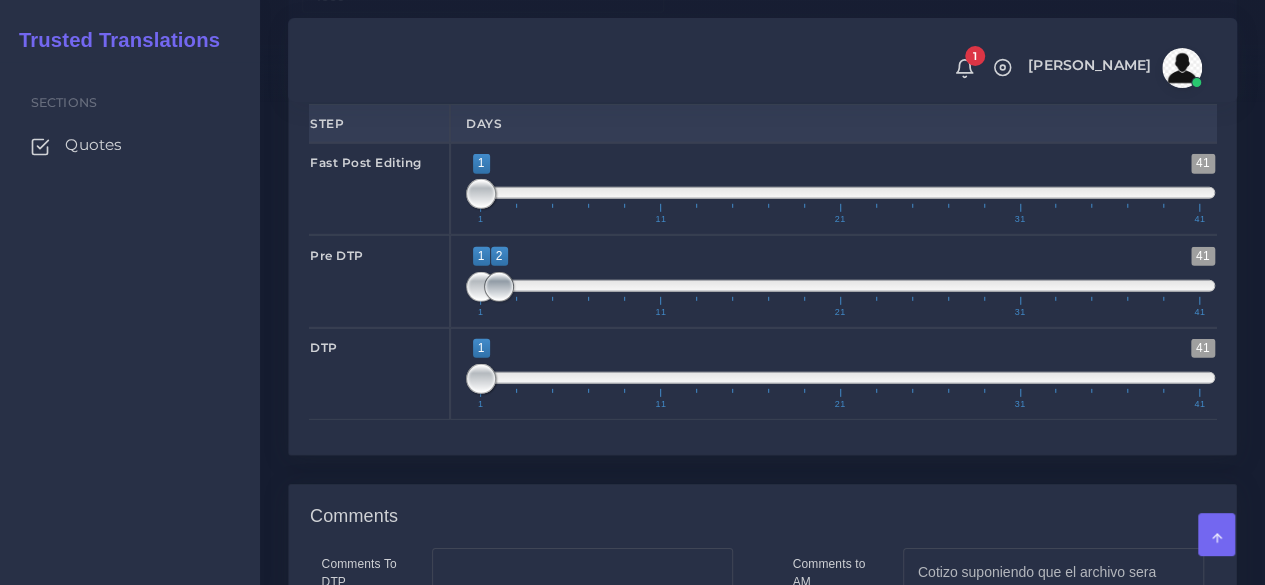 type on "10" 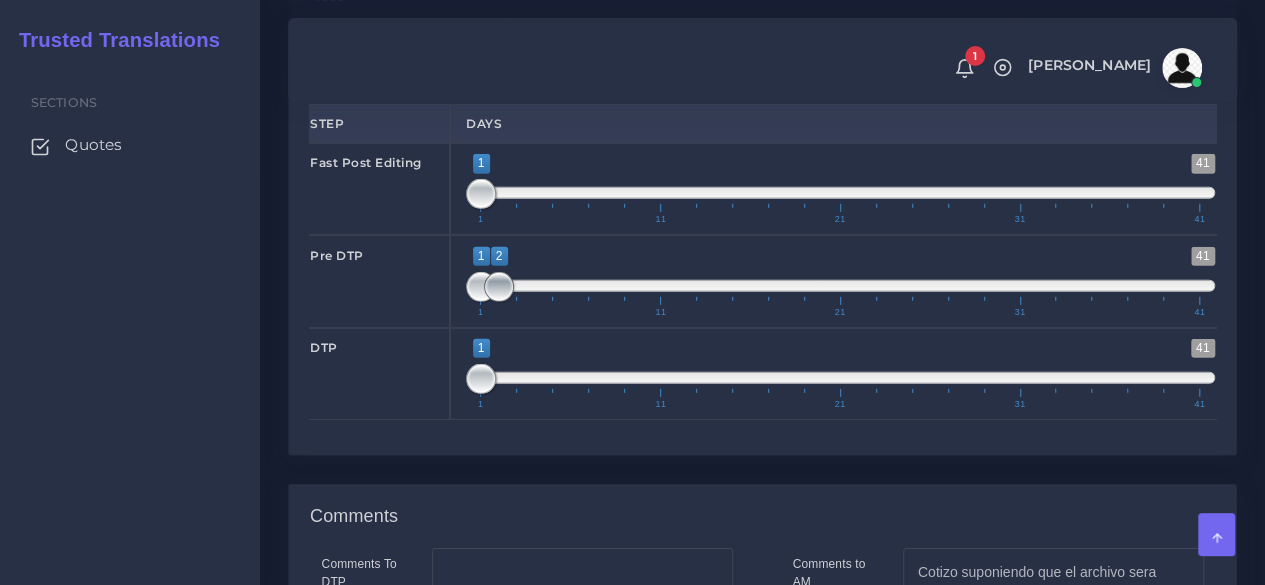 type on "1;1" 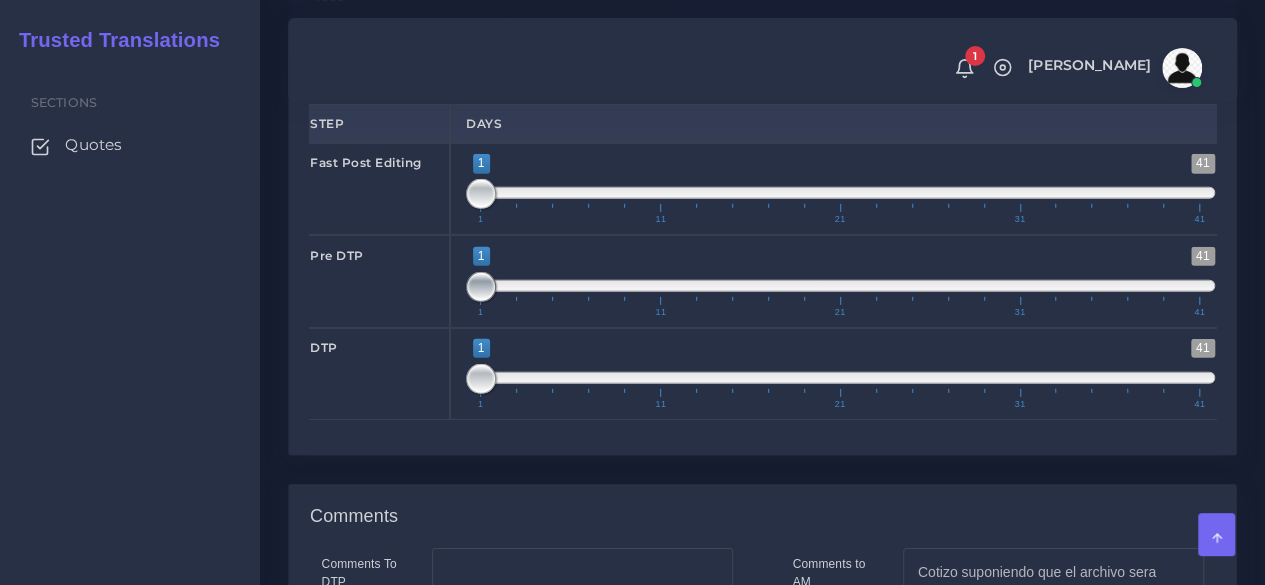 drag, startPoint x: 498, startPoint y: 402, endPoint x: 384, endPoint y: 397, distance: 114.1096 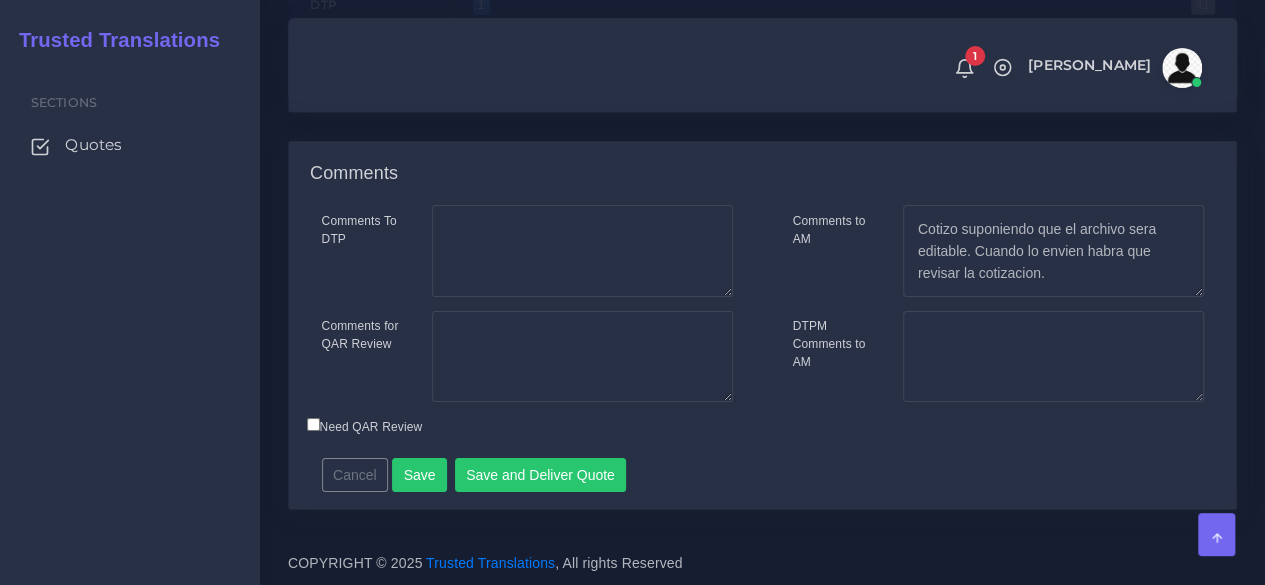 scroll, scrollTop: 3277, scrollLeft: 0, axis: vertical 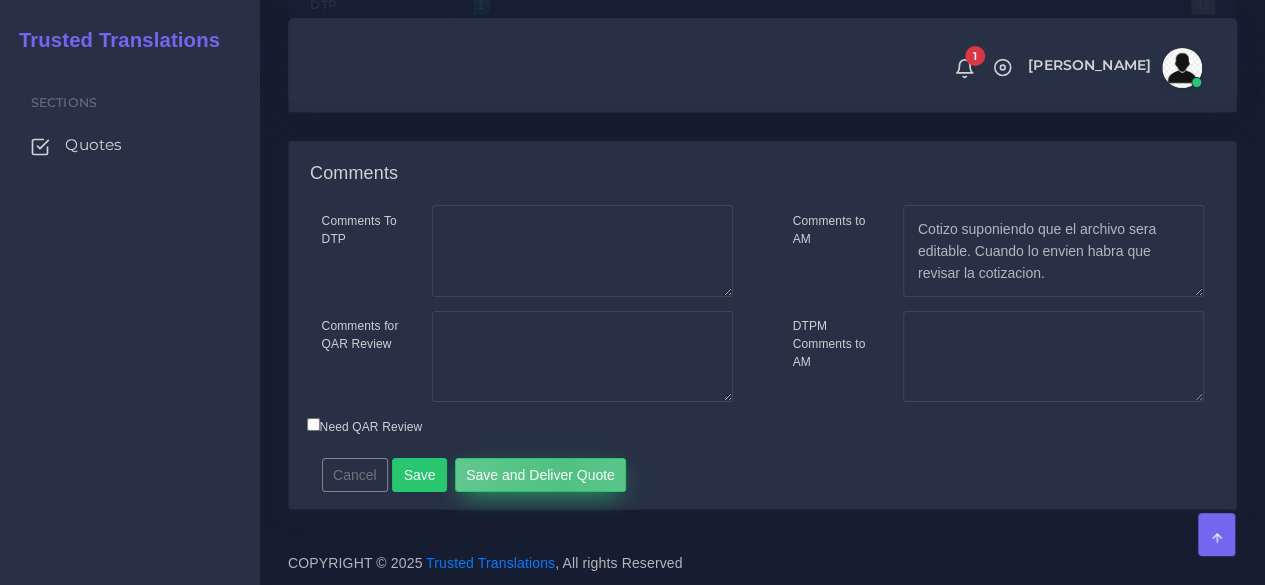 click on "Save and  Deliver Quote" at bounding box center [541, 475] 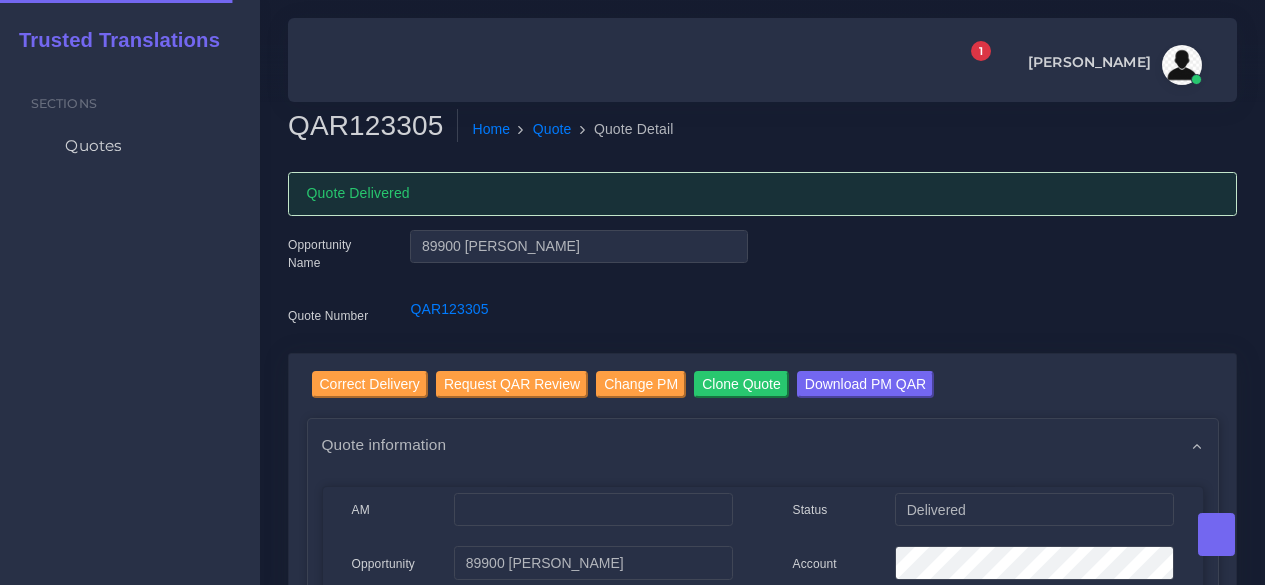 scroll, scrollTop: 0, scrollLeft: 0, axis: both 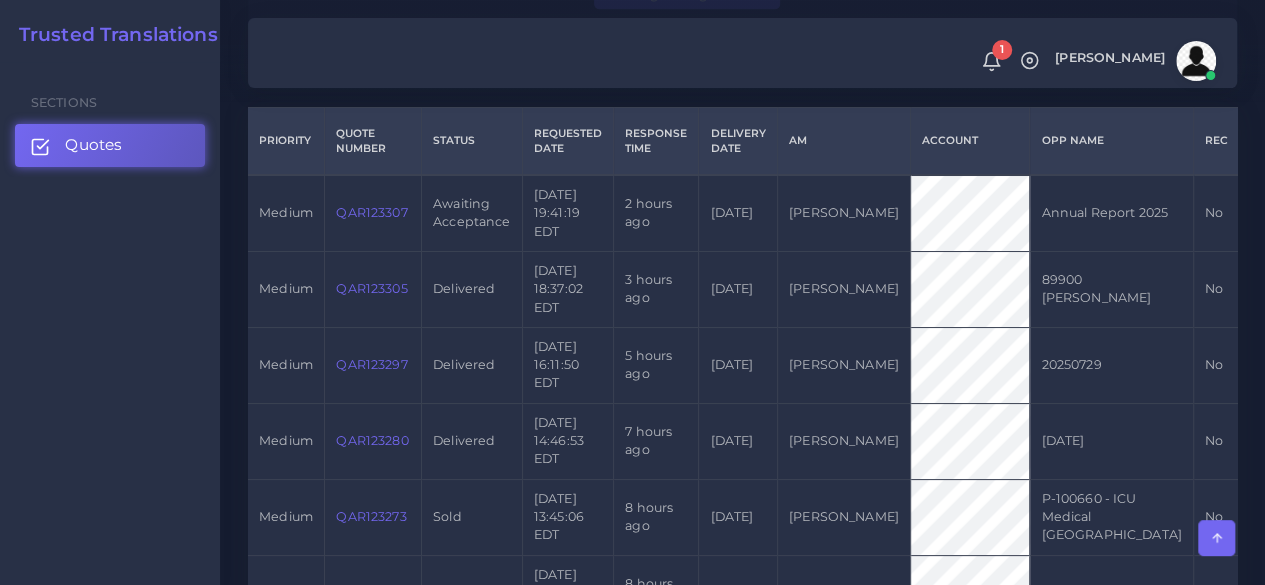 click on "QAR123307" at bounding box center (371, 212) 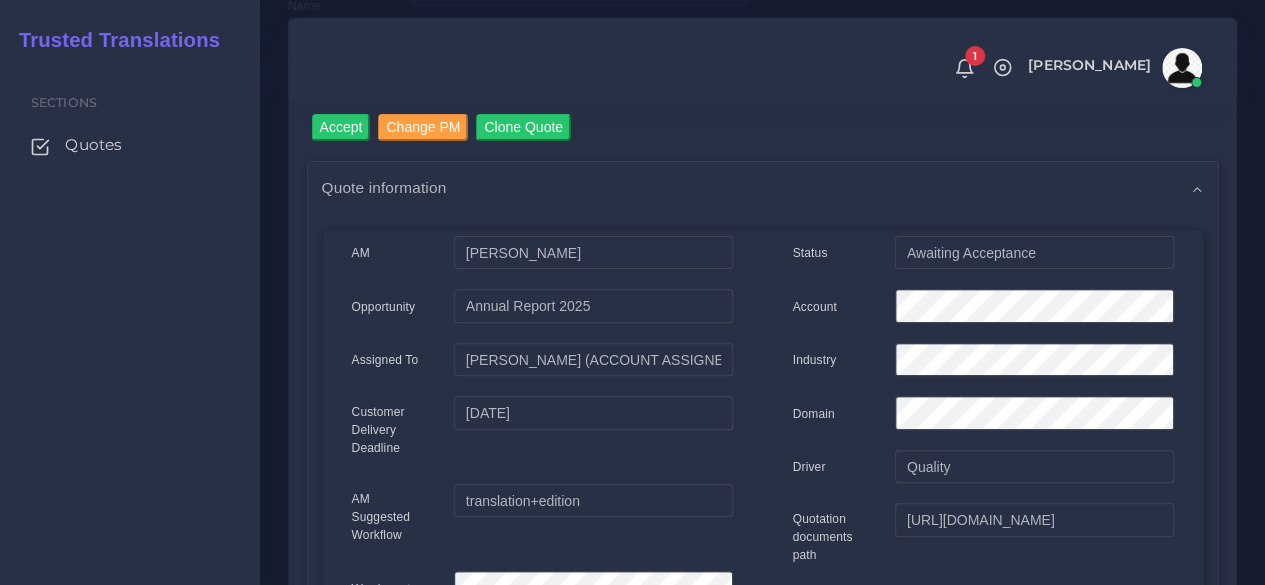 scroll, scrollTop: 0, scrollLeft: 0, axis: both 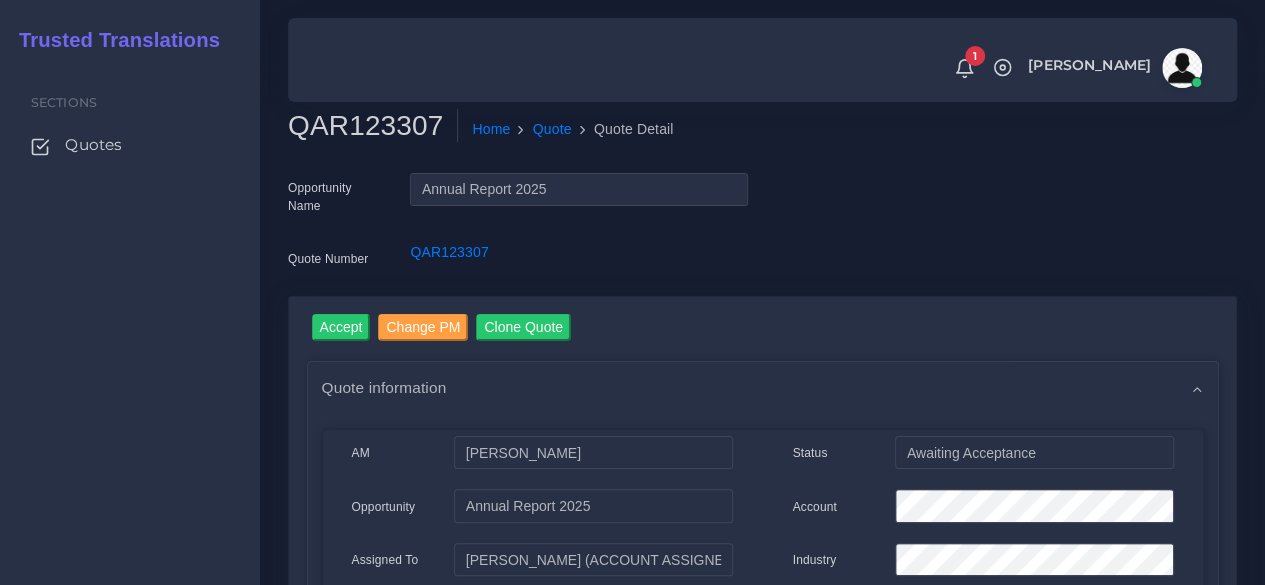 click on "QAR123307" at bounding box center (373, 126) 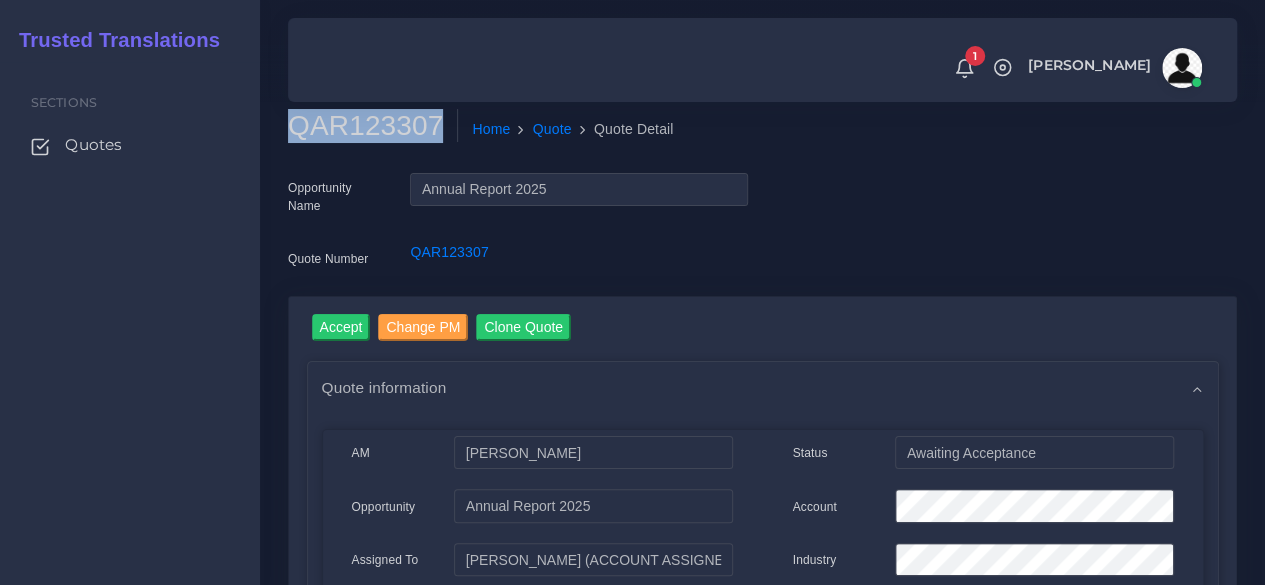 click on "QAR123307" at bounding box center (373, 126) 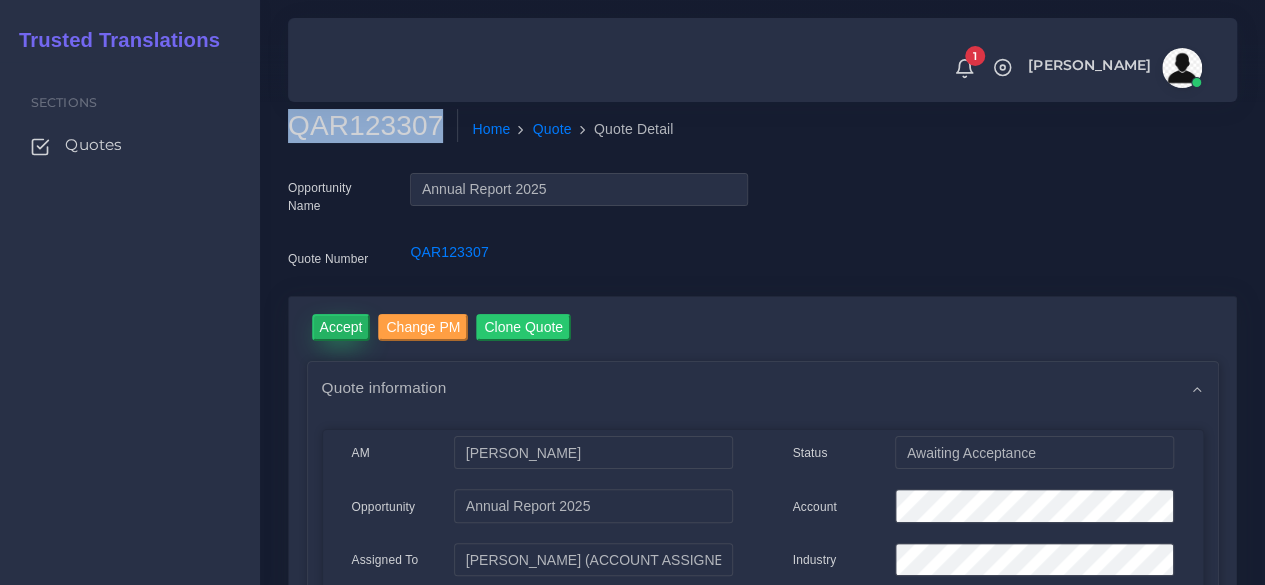 click on "Accept" at bounding box center [341, 327] 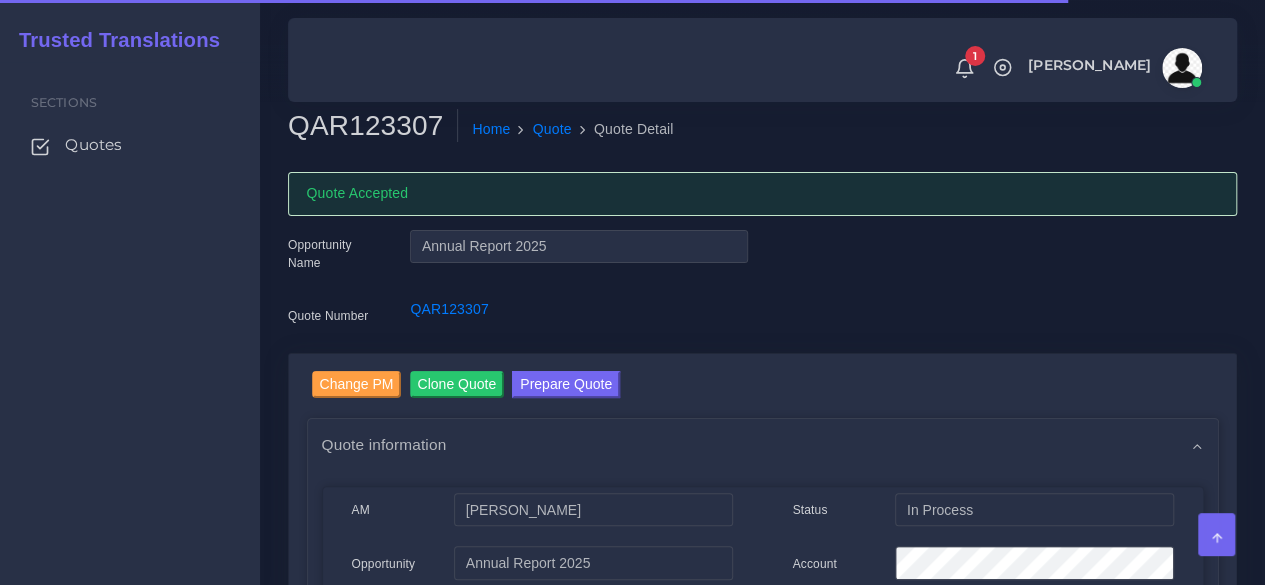 scroll, scrollTop: 300, scrollLeft: 0, axis: vertical 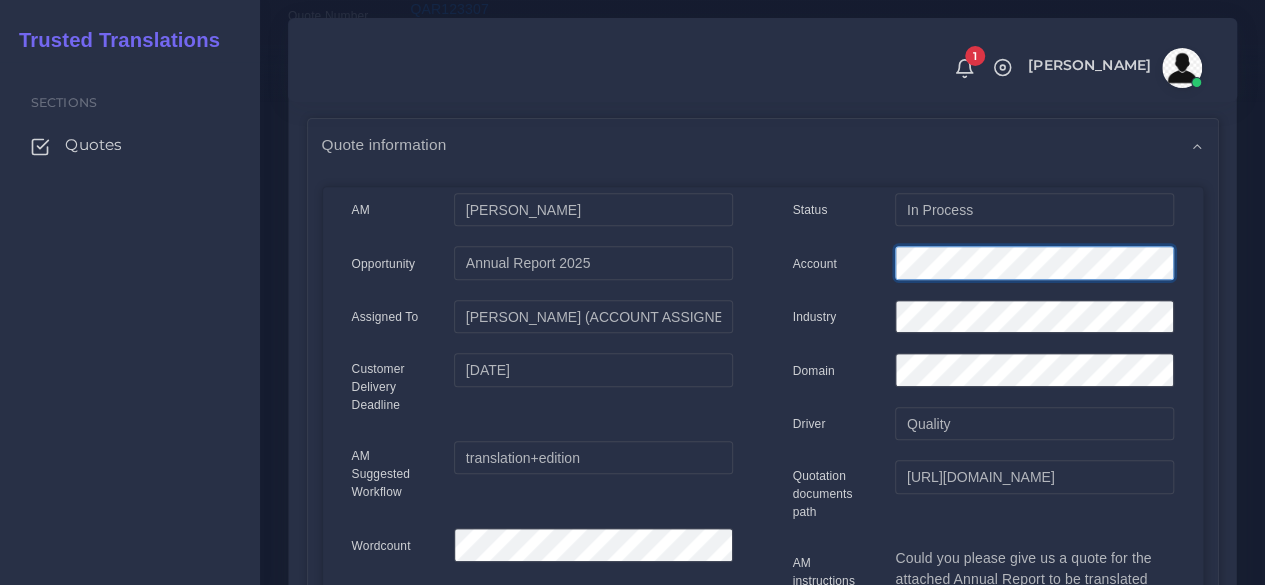 click on "Account" at bounding box center (983, 266) 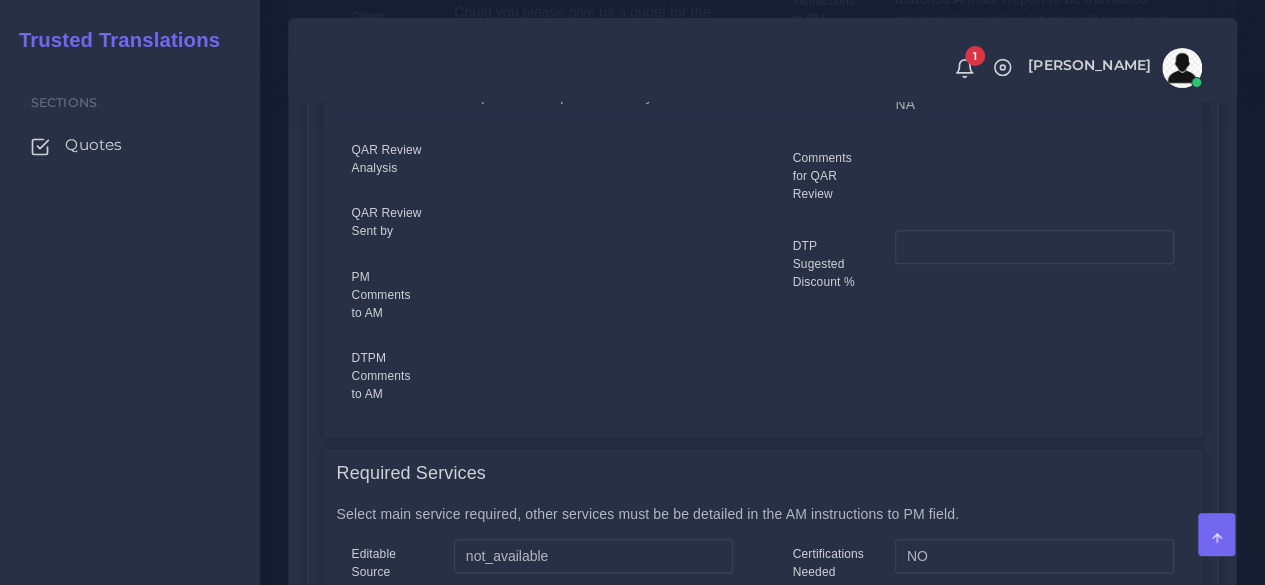scroll, scrollTop: 1200, scrollLeft: 0, axis: vertical 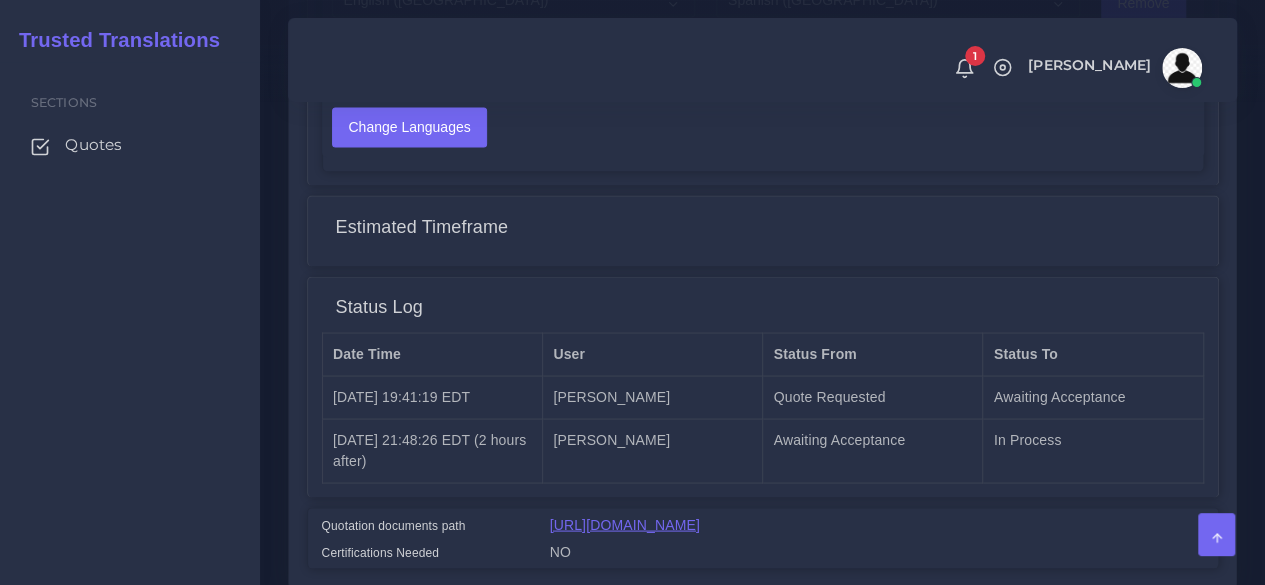 click on "[URL][DOMAIN_NAME]" at bounding box center [625, 524] 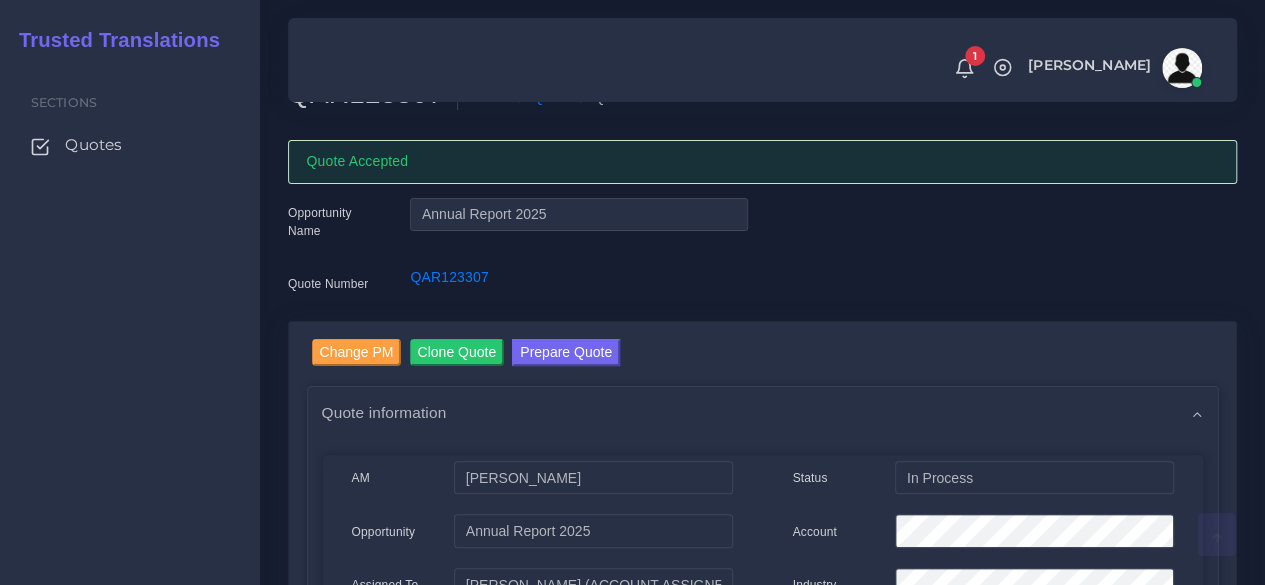 scroll, scrollTop: 0, scrollLeft: 0, axis: both 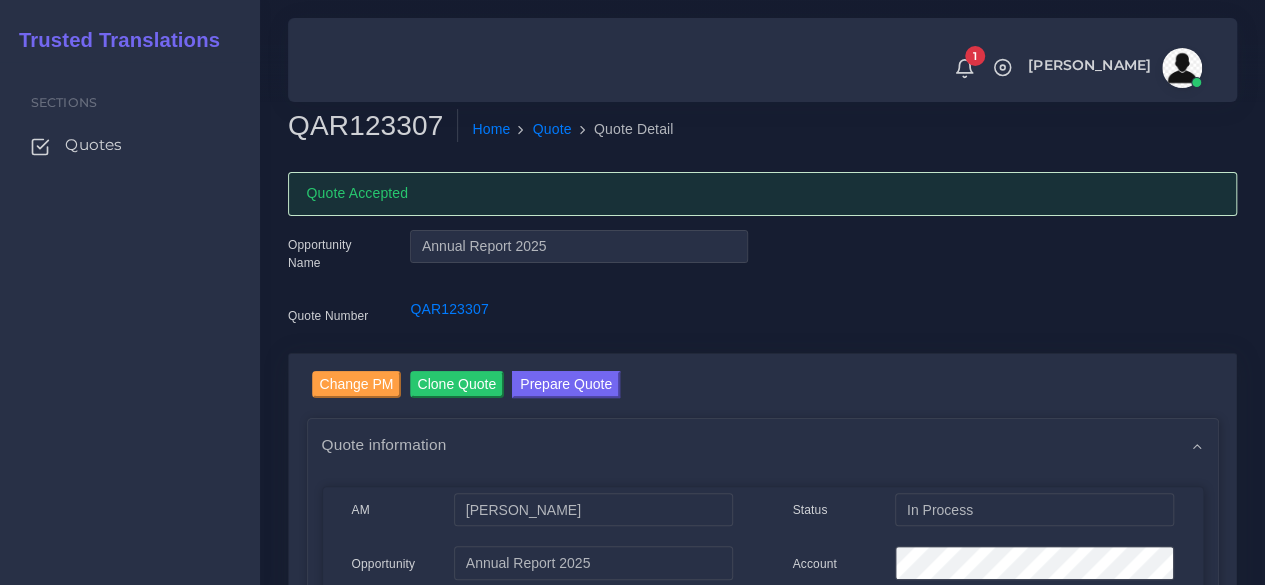click on "Change PM
Clone Quote
Prepare Quote
Quote information
AM Sven Oravec" at bounding box center [762, 1320] 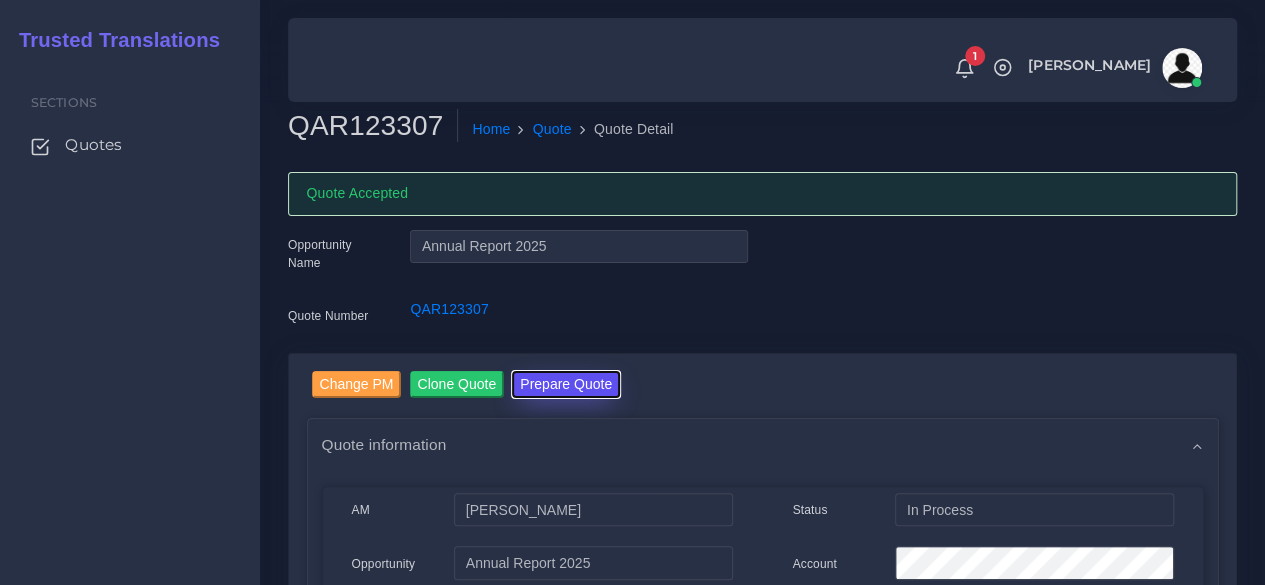 click on "Prepare Quote" at bounding box center [566, 384] 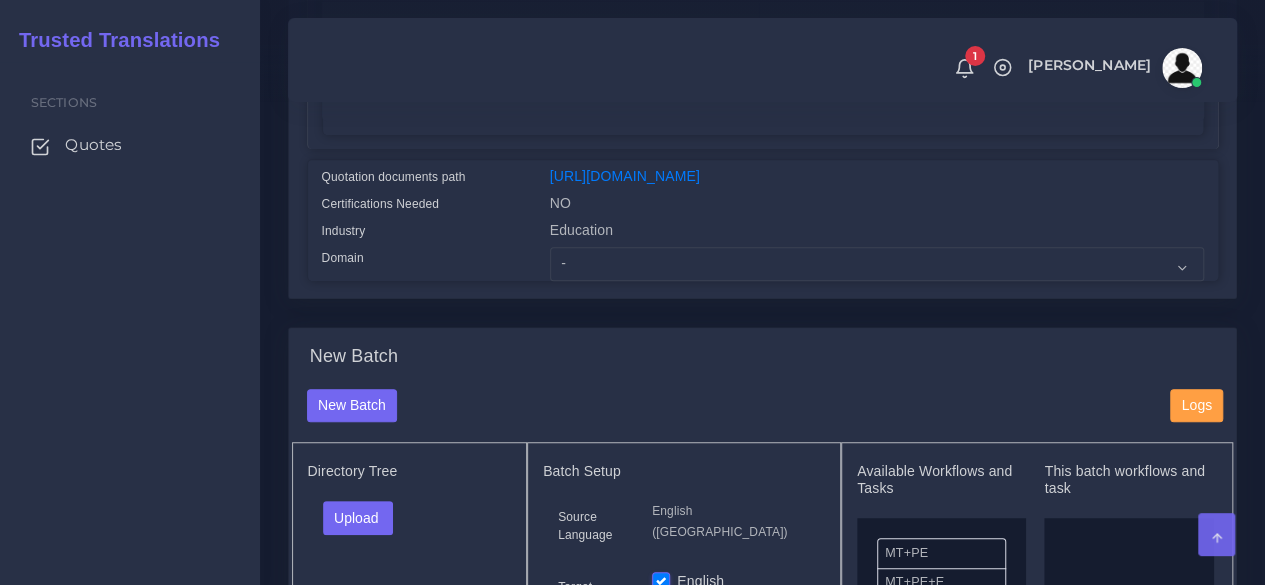 scroll, scrollTop: 500, scrollLeft: 0, axis: vertical 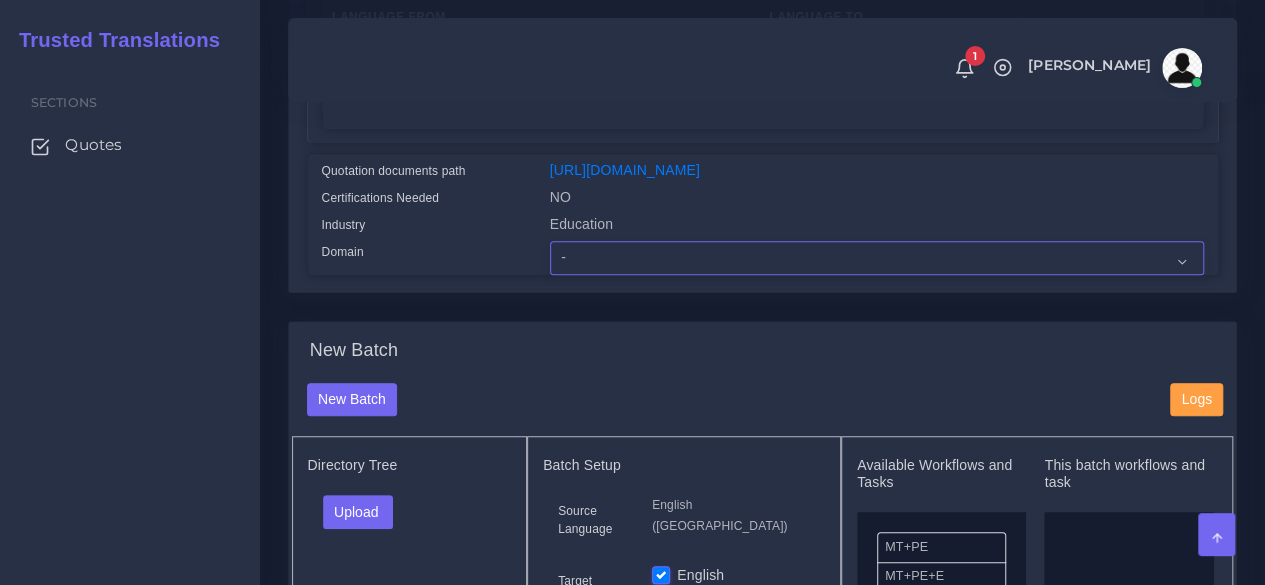click on "-
Advertising and Media
Agriculture, Forestry and Fishing
Architecture, Building and Construction
Automotive
Chemicals
Computer Hardware
Computer Software
Consumer Electronics - Home appliances
Education
Energy, Water, Transportation and Utilities
Finance - Banking
Food Manufacturing and Services
Healthcare and Health Sciences
Hospitality, Leisure, Tourism and Arts
Human Resources - HR
Industrial Electronics
Industrial Manufacturing Insurance" at bounding box center [877, 258] 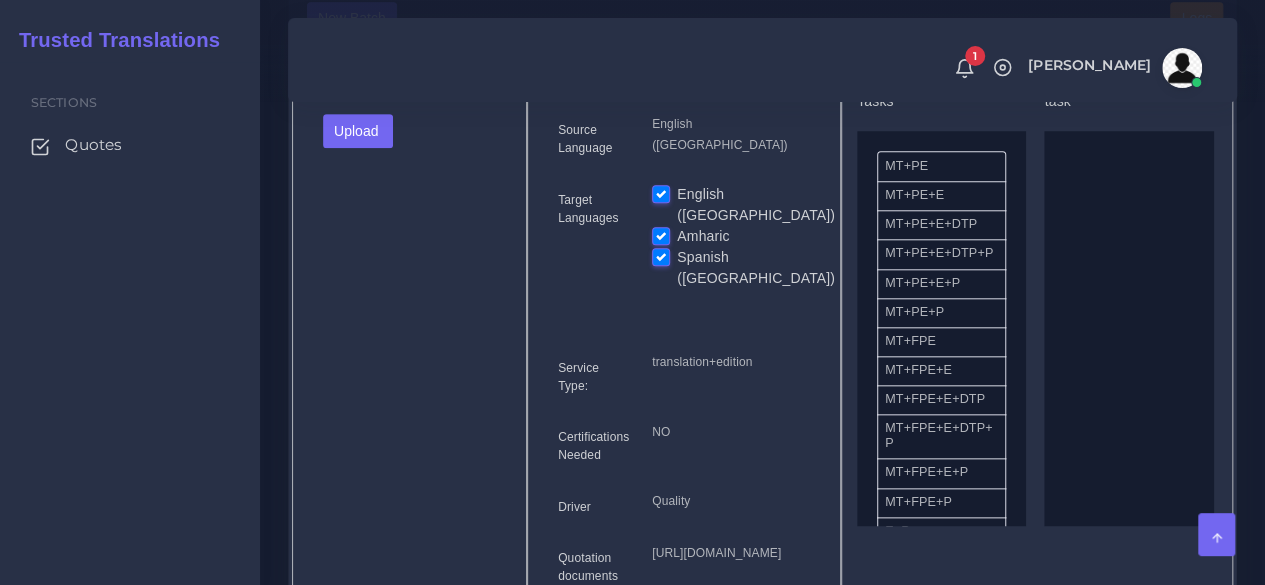 scroll, scrollTop: 900, scrollLeft: 0, axis: vertical 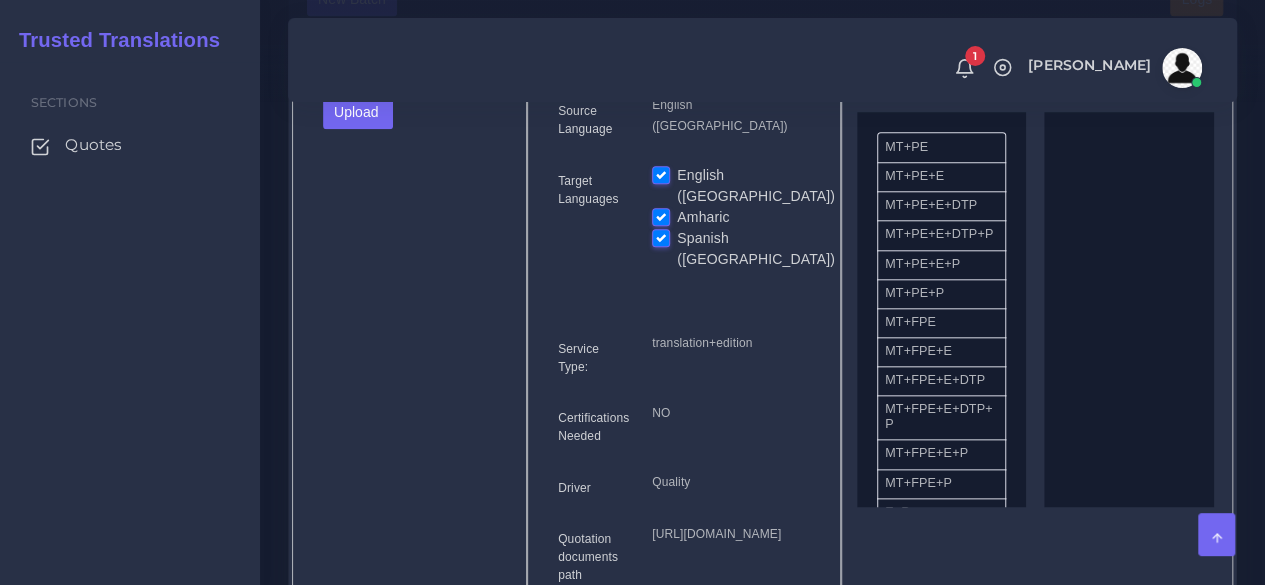 click on "English ([GEOGRAPHIC_DATA])" at bounding box center (756, 186) 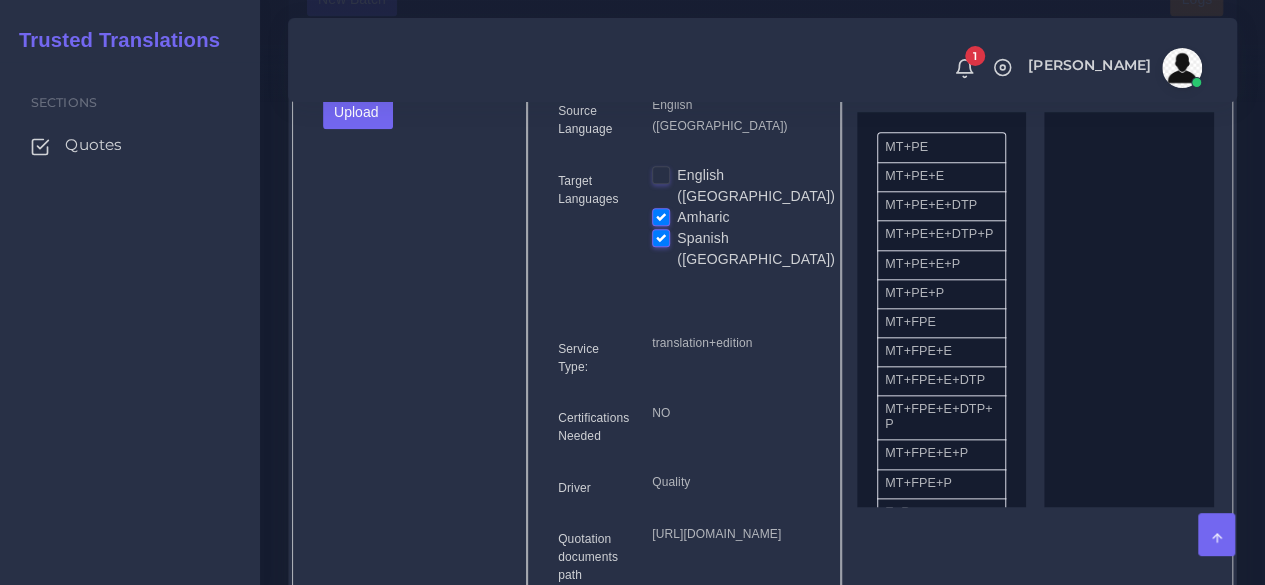 scroll, scrollTop: 100, scrollLeft: 0, axis: vertical 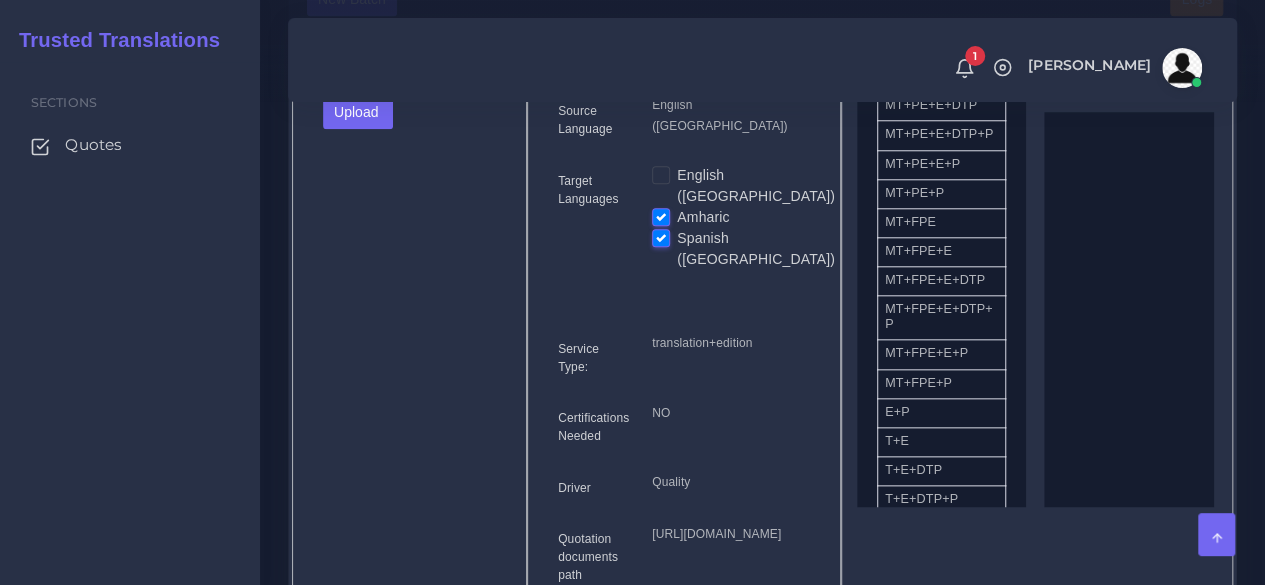 click on "English ([GEOGRAPHIC_DATA])" at bounding box center (756, 186) 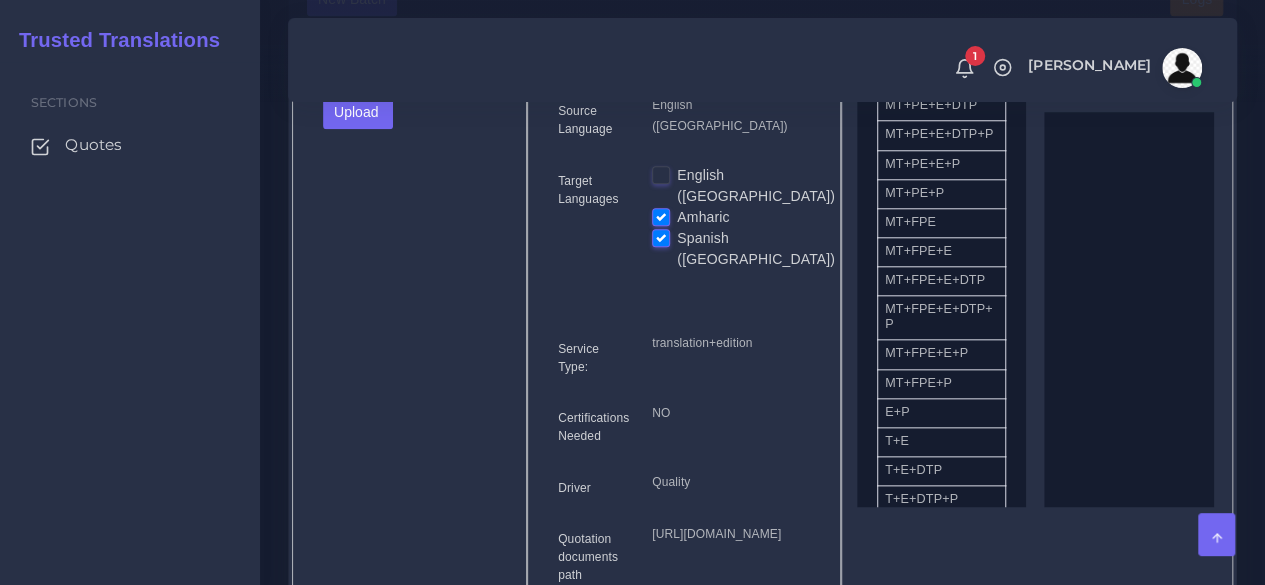checkbox on "true" 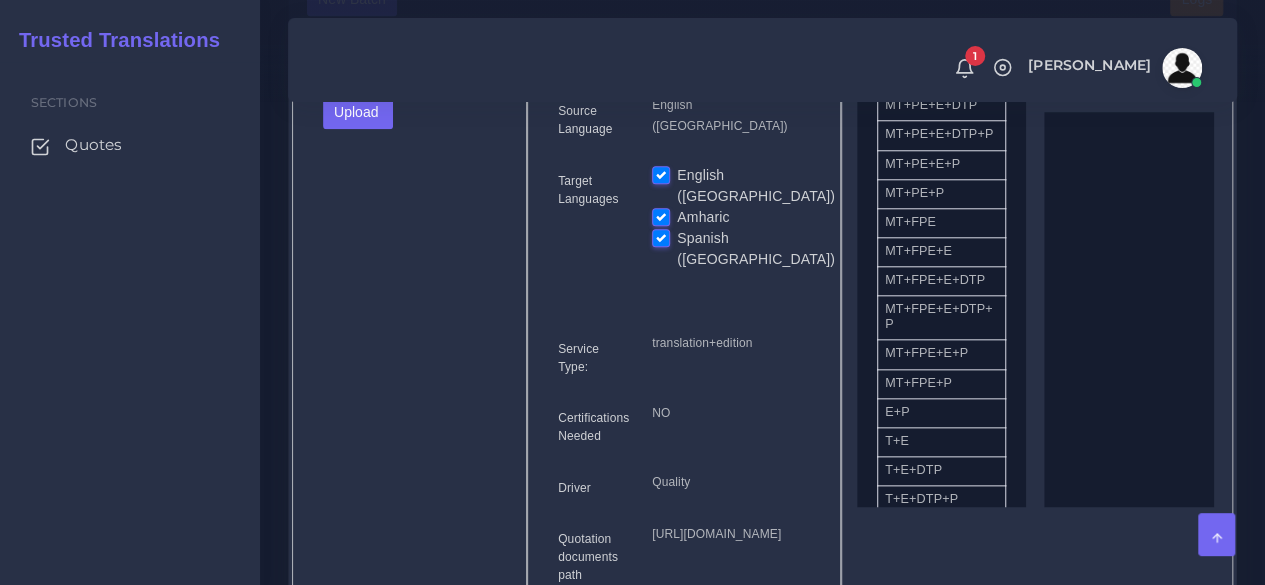 click on "Amharic" at bounding box center [703, 217] 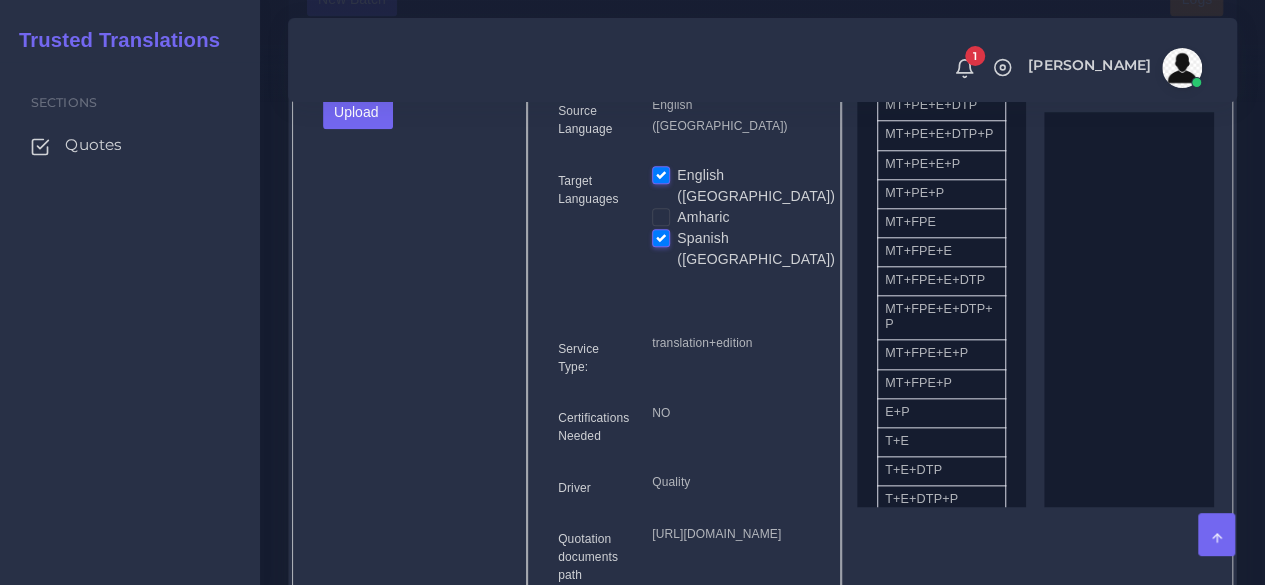 click on "Spanish ([GEOGRAPHIC_DATA])" at bounding box center [756, 249] 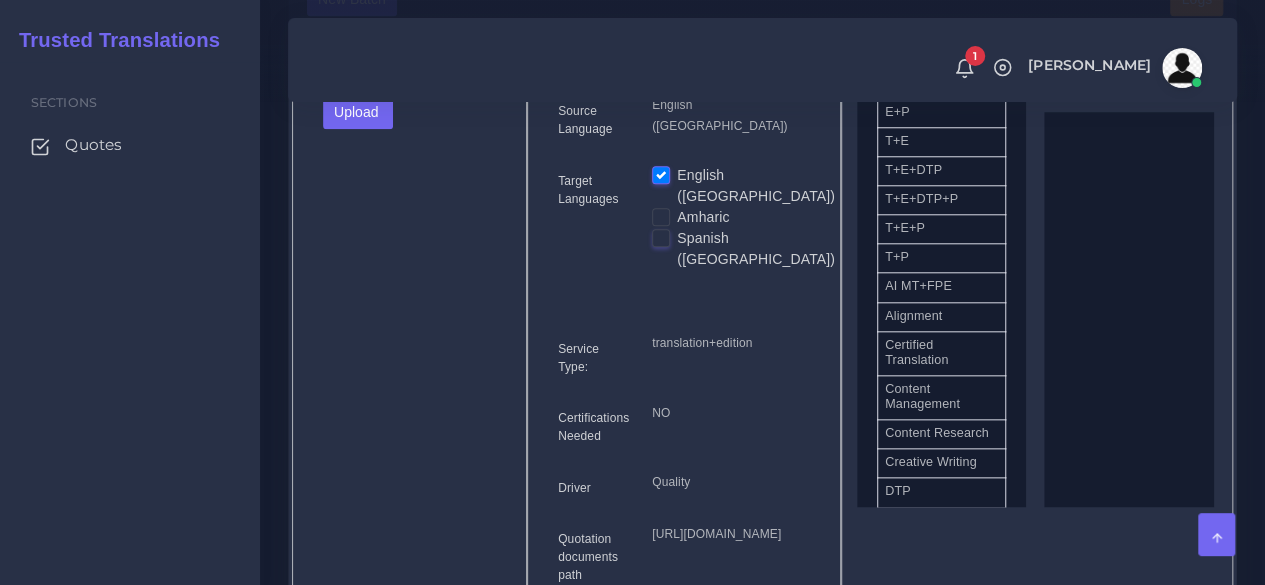 scroll, scrollTop: 700, scrollLeft: 0, axis: vertical 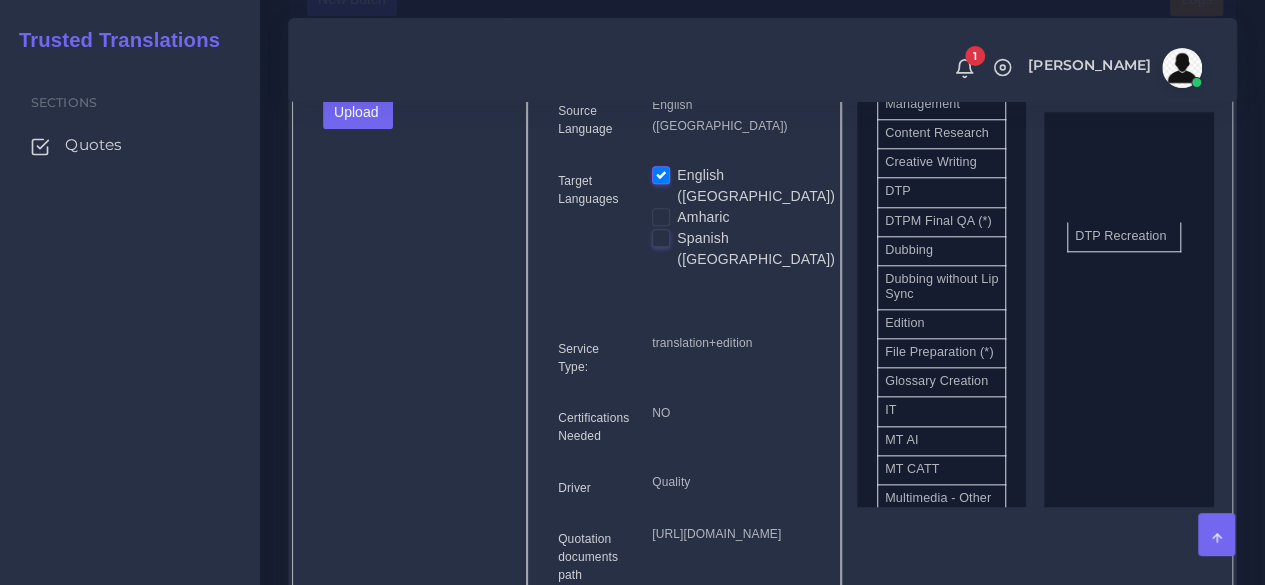 drag, startPoint x: 946, startPoint y: 272, endPoint x: 1136, endPoint y: 266, distance: 190.09471 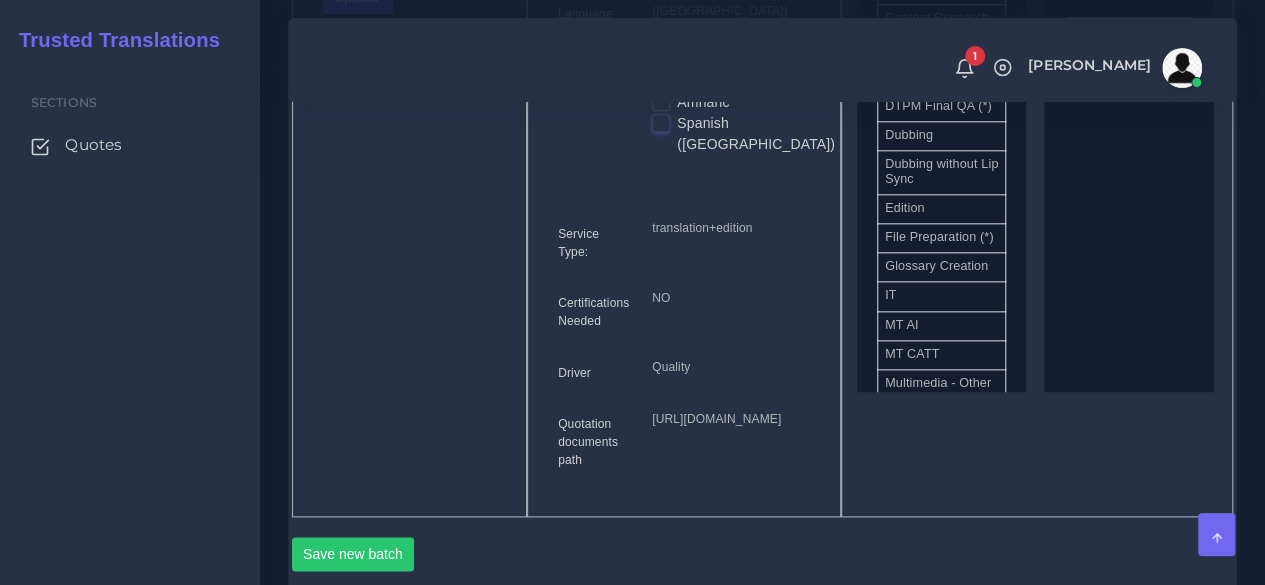 scroll, scrollTop: 1400, scrollLeft: 0, axis: vertical 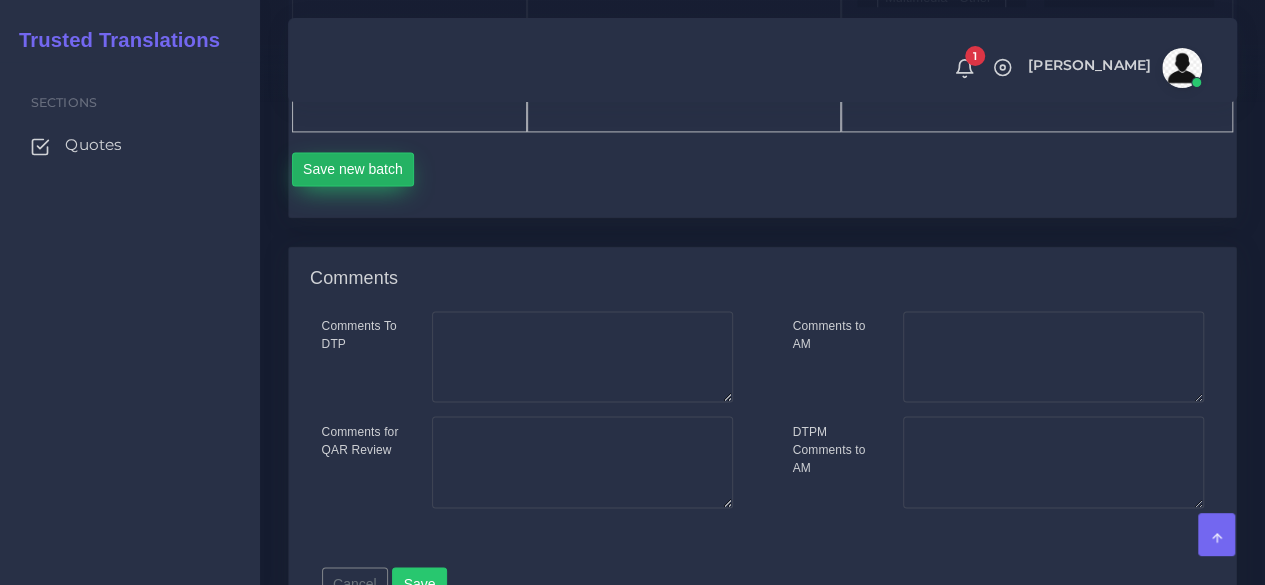 click on "Save new batch" at bounding box center [353, 169] 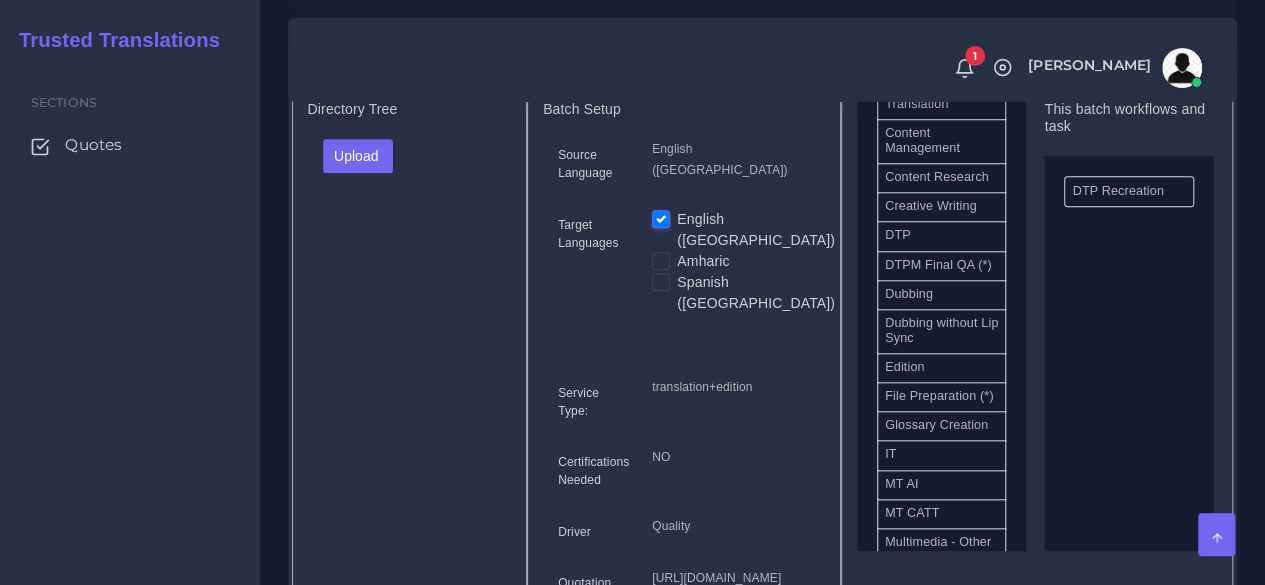 scroll, scrollTop: 700, scrollLeft: 0, axis: vertical 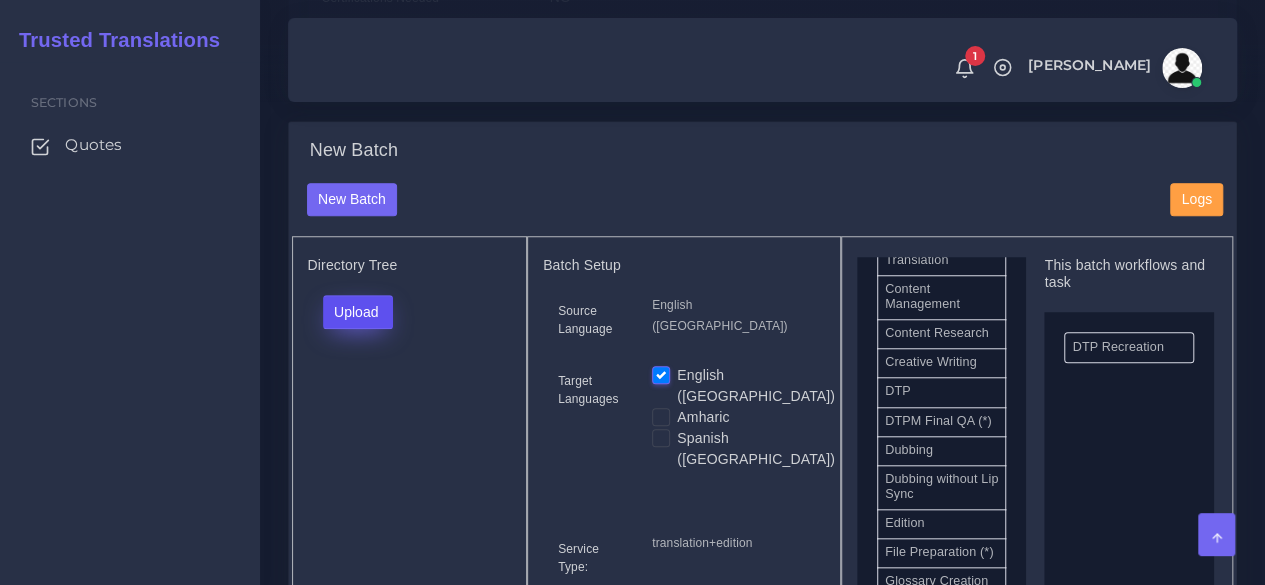 click on "Upload" at bounding box center [358, 312] 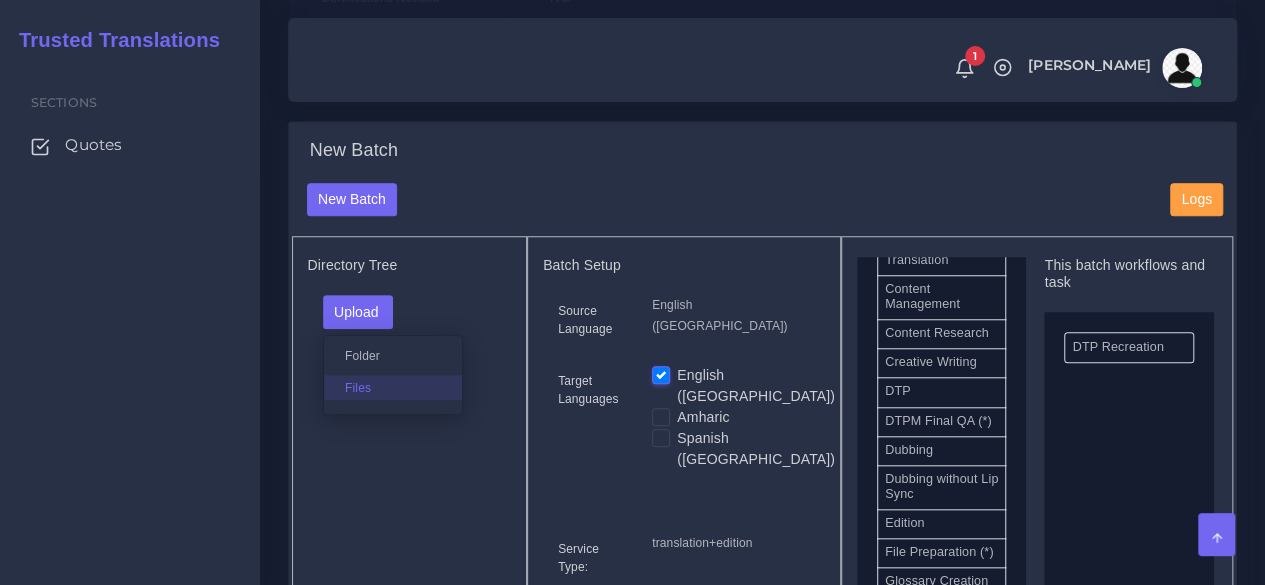 click on "Files" at bounding box center [393, 387] 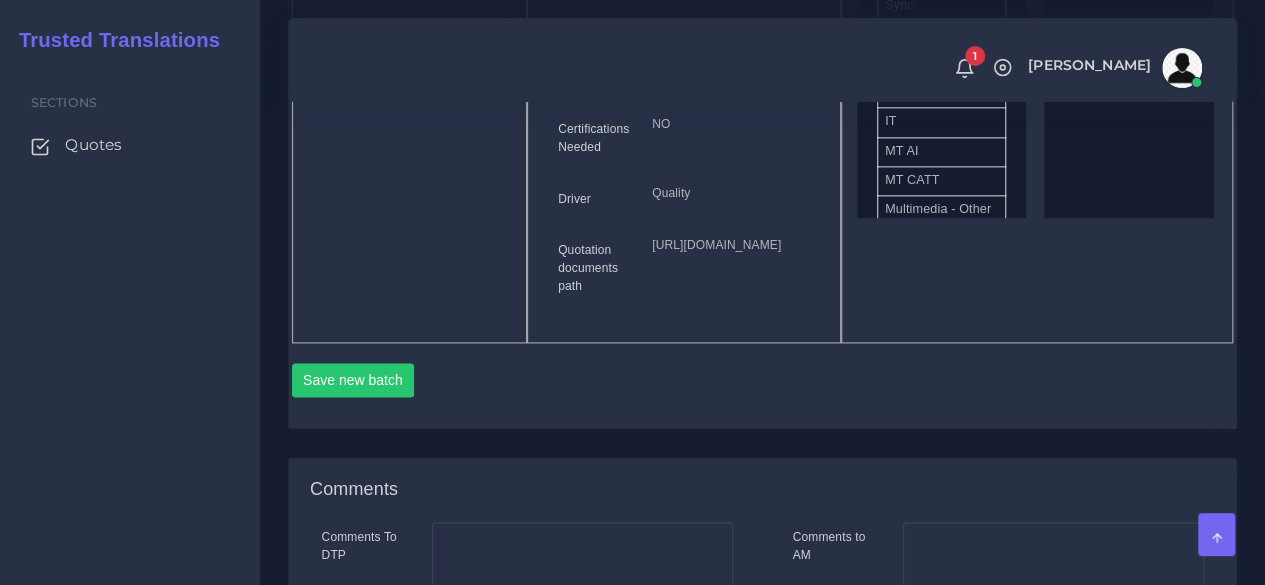 scroll, scrollTop: 1400, scrollLeft: 0, axis: vertical 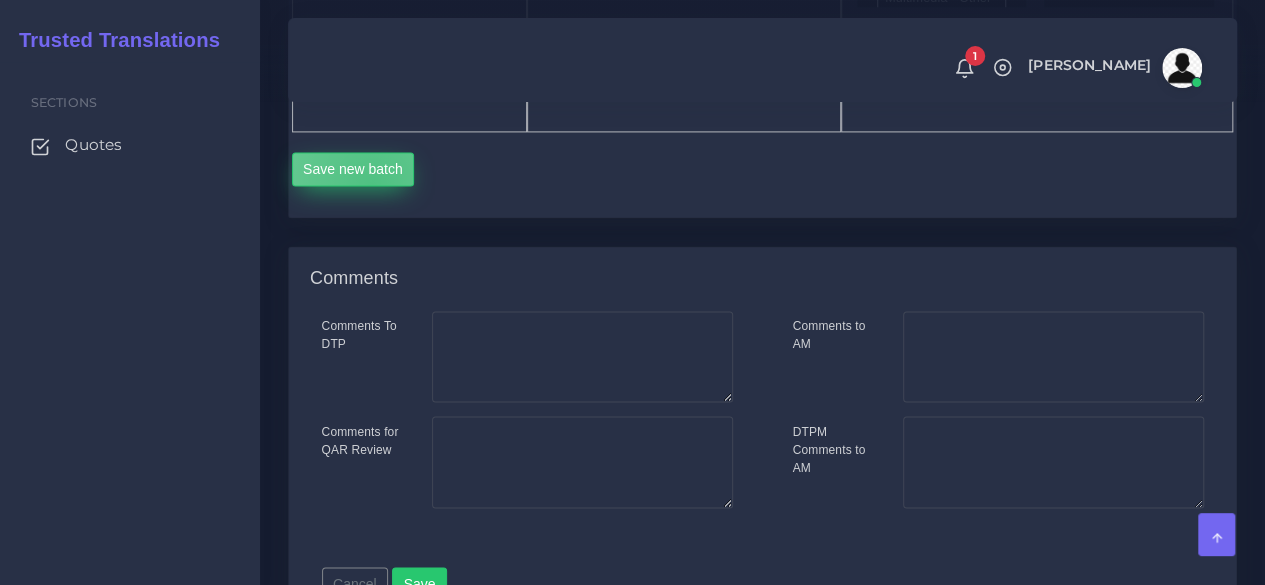 click on "Save new batch" at bounding box center (353, 169) 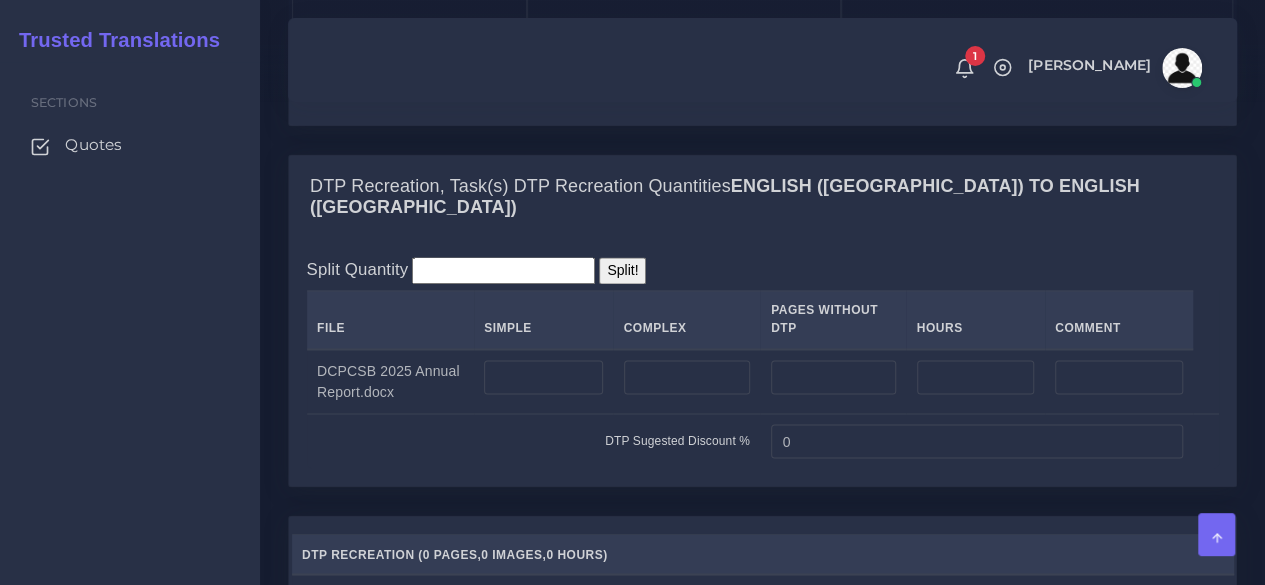 scroll, scrollTop: 1600, scrollLeft: 0, axis: vertical 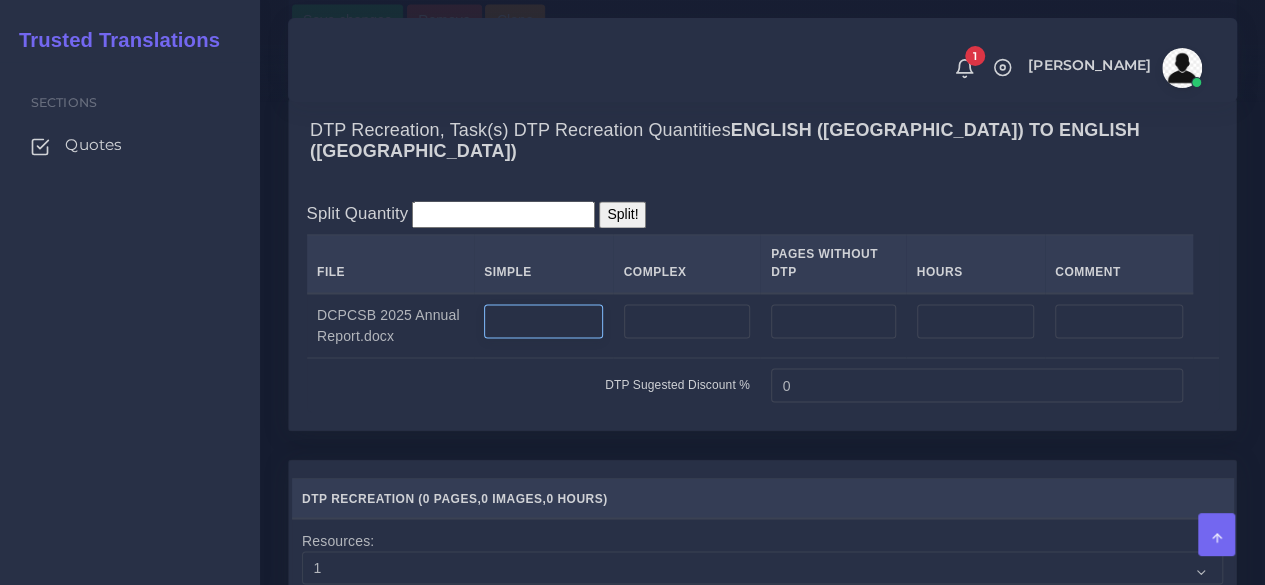 click at bounding box center (543, 321) 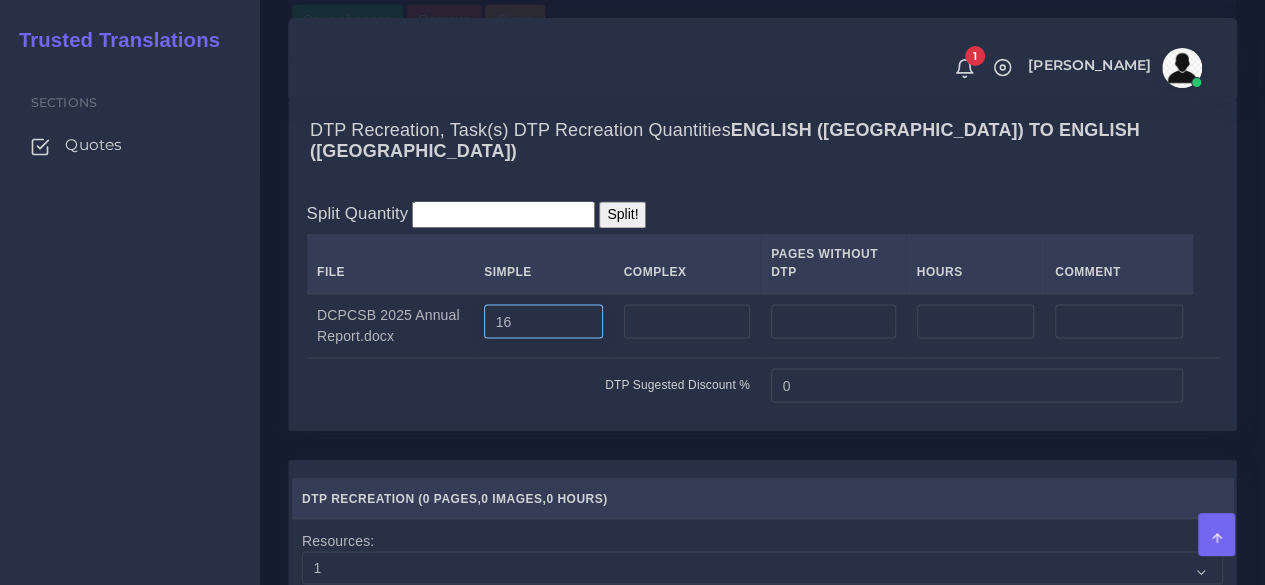 type on "16" 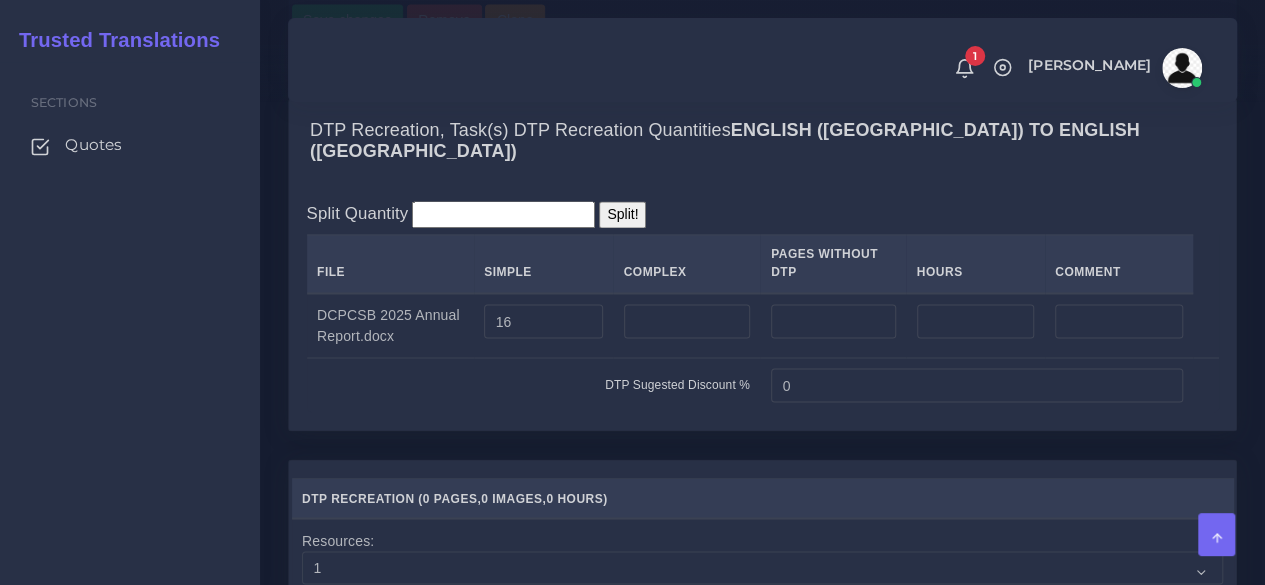 click at bounding box center (686, 325) 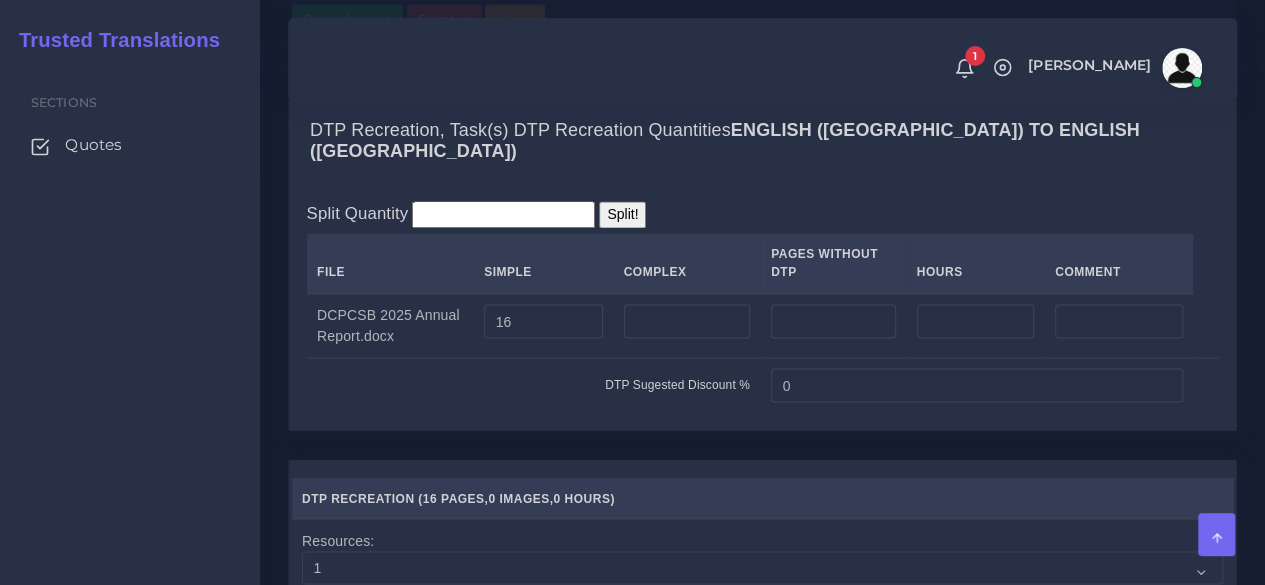 click at bounding box center (686, 325) 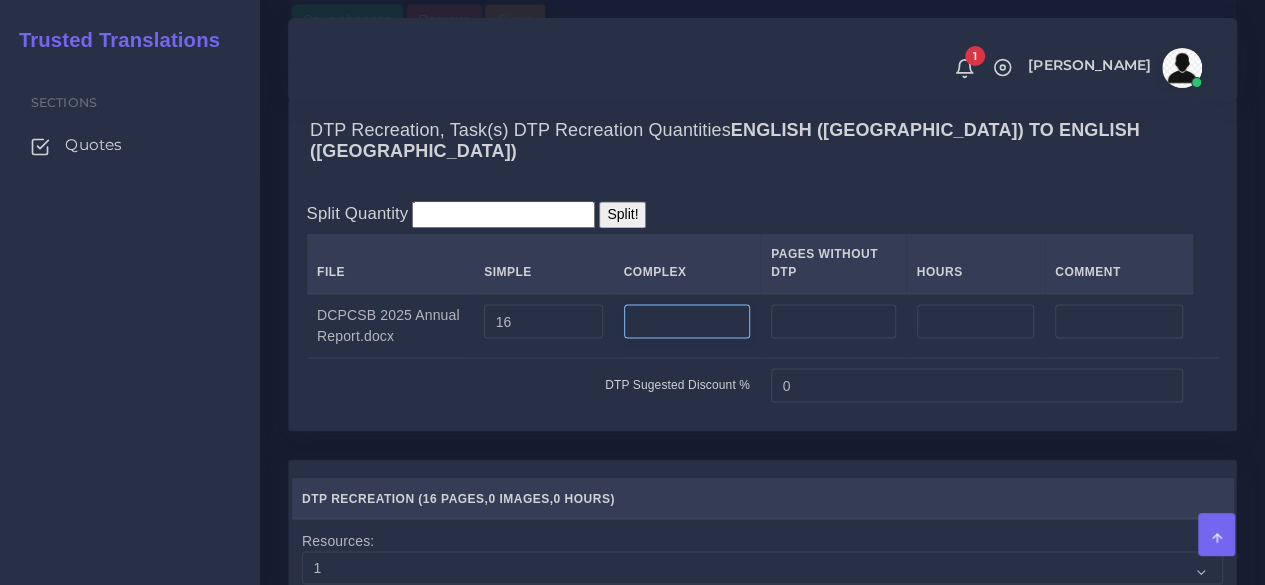click at bounding box center (687, 321) 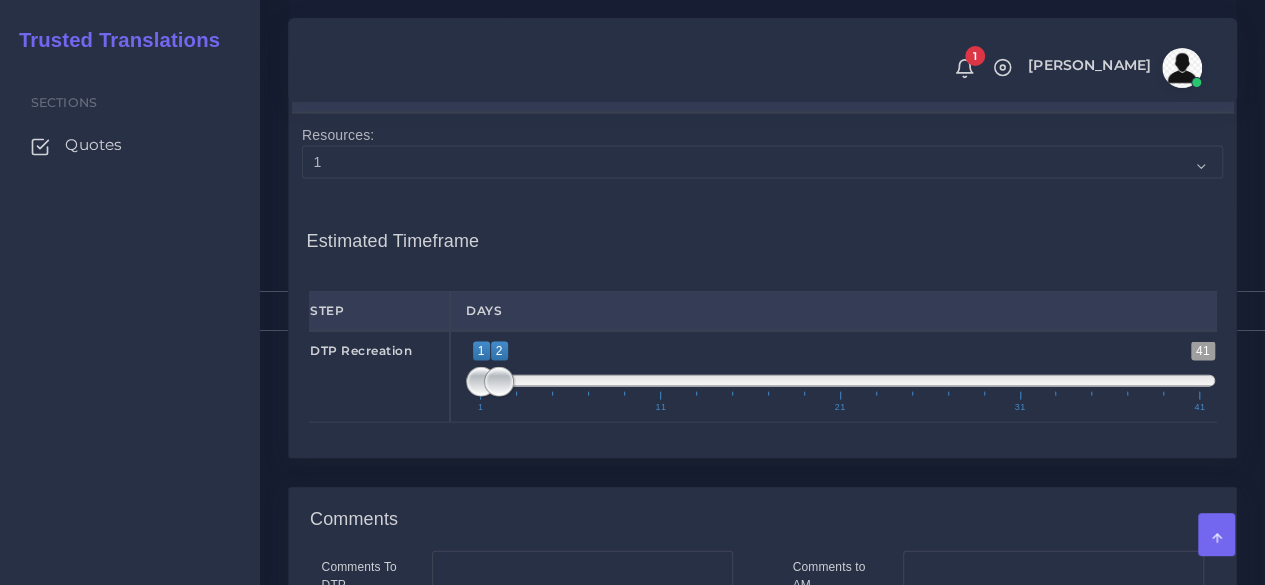 scroll, scrollTop: 2200, scrollLeft: 0, axis: vertical 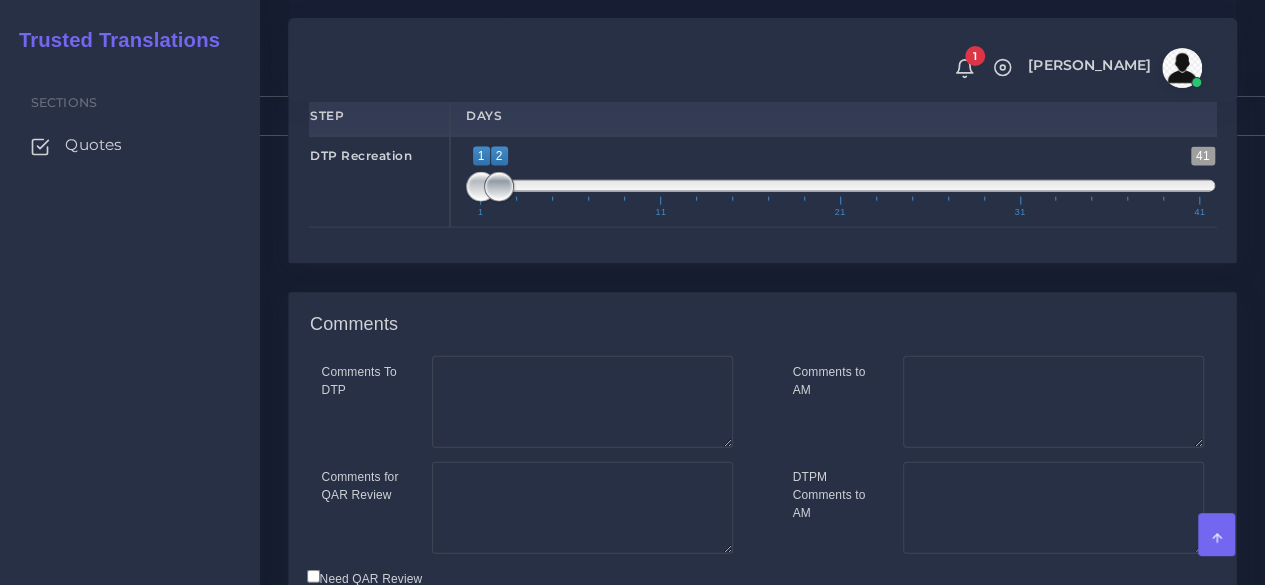 type on "20" 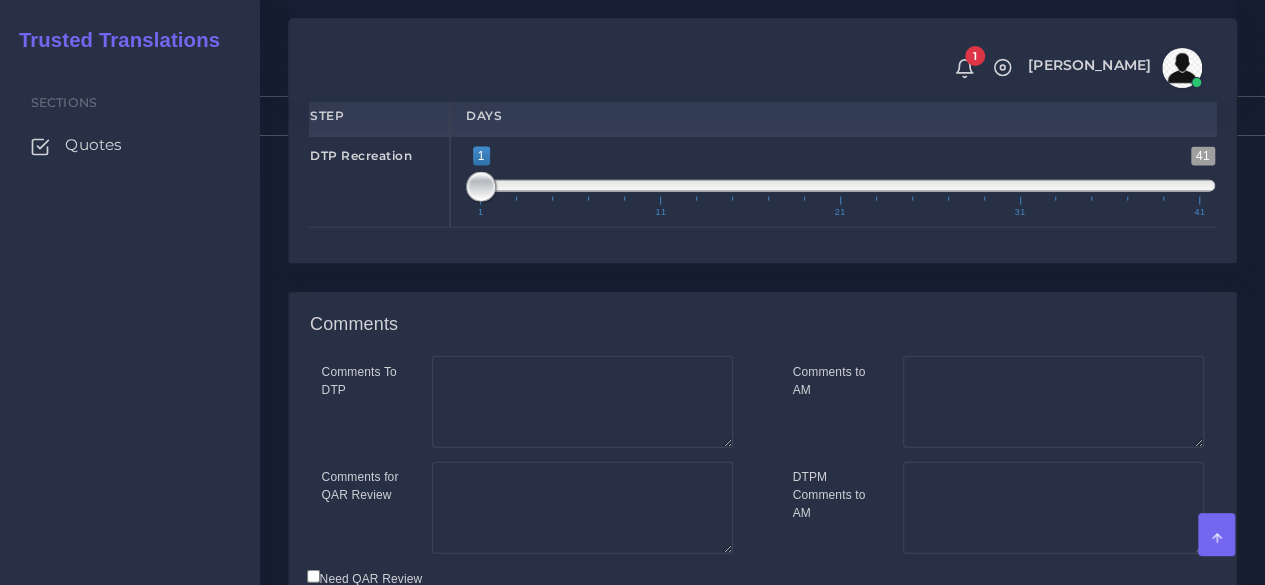 scroll, scrollTop: 2422, scrollLeft: 0, axis: vertical 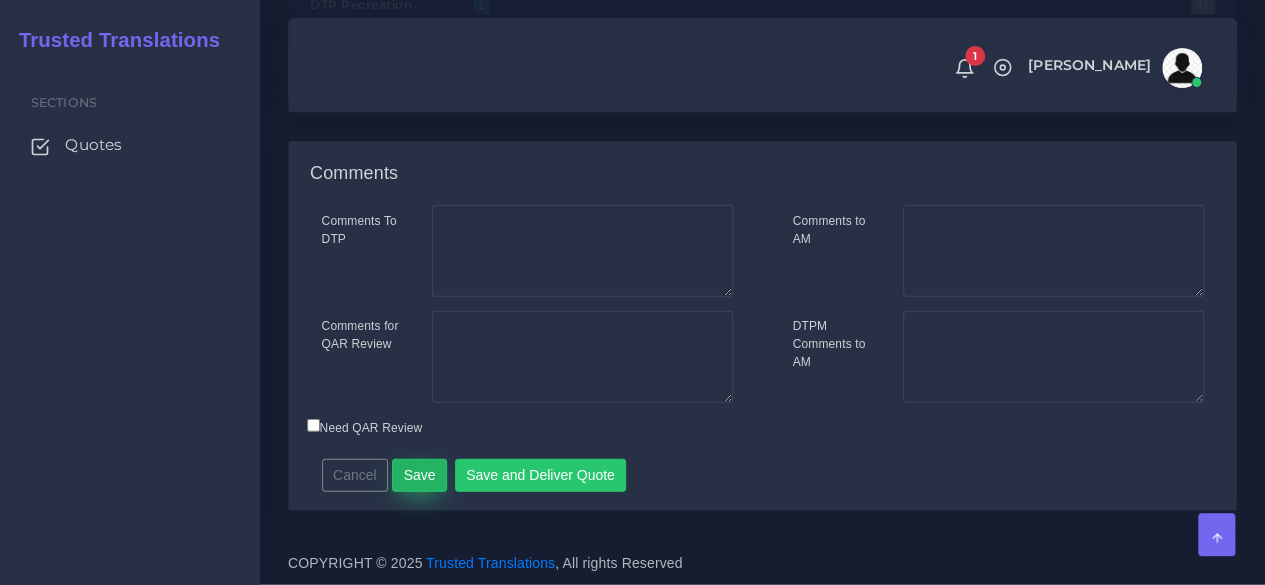 click on "Save" at bounding box center [419, 476] 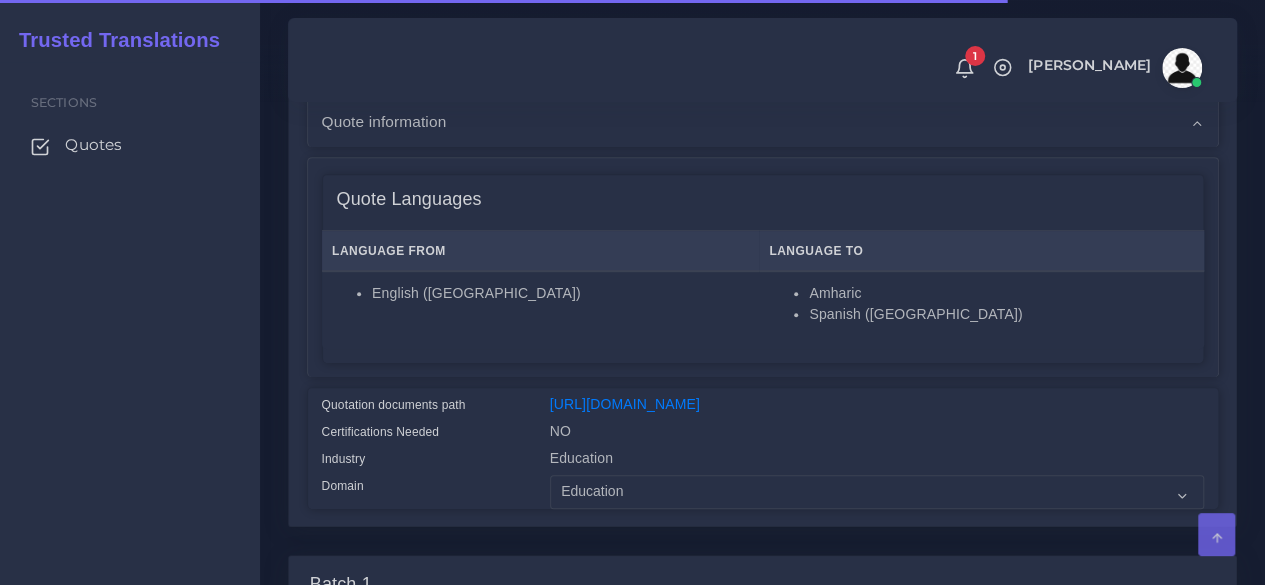 scroll, scrollTop: 500, scrollLeft: 0, axis: vertical 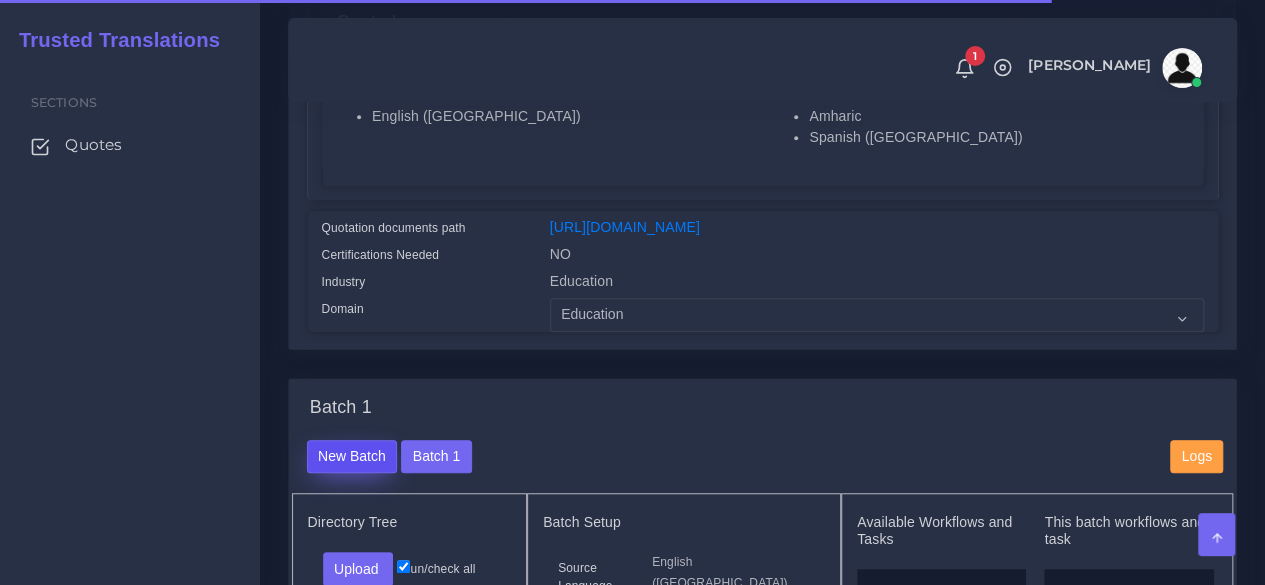 click on "New Batch" at bounding box center [352, 457] 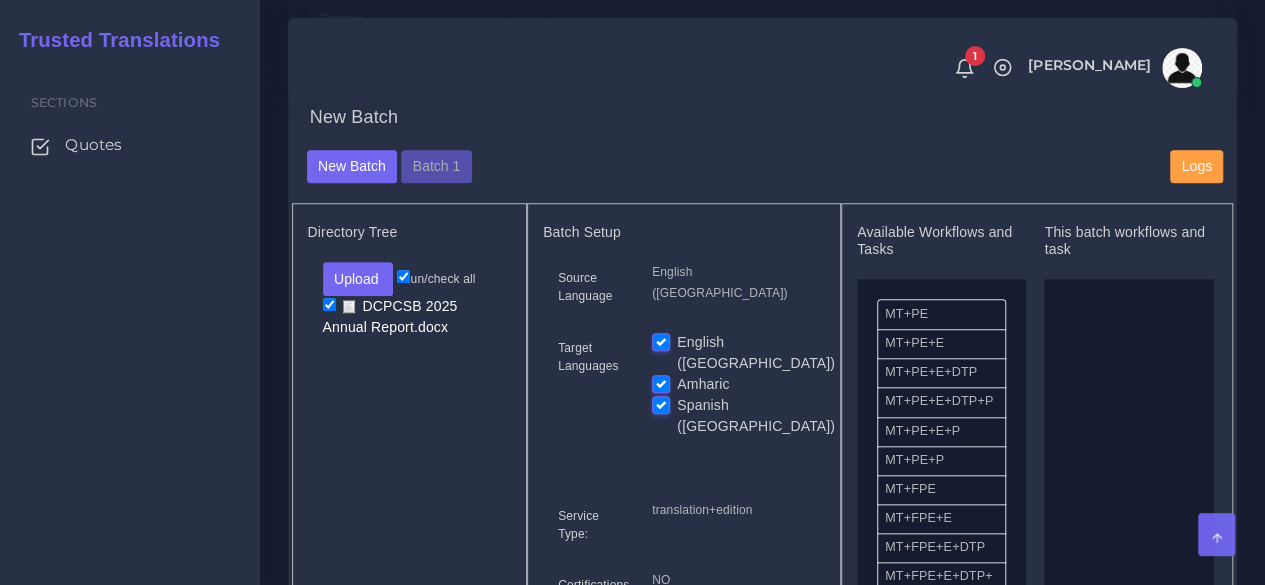 scroll, scrollTop: 900, scrollLeft: 0, axis: vertical 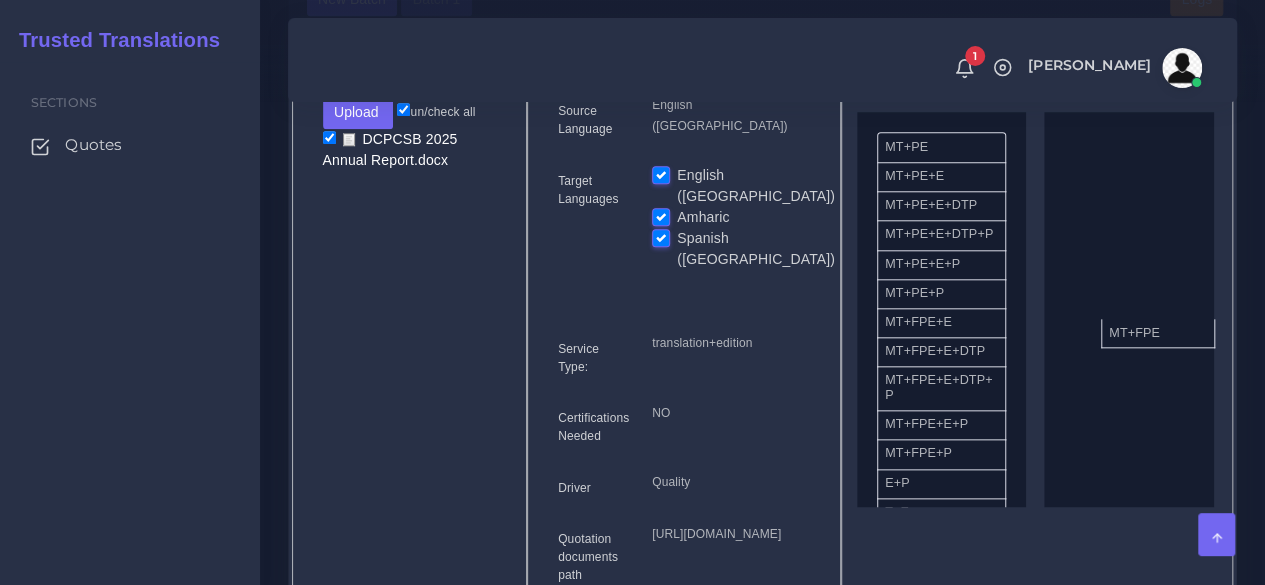 drag, startPoint x: 936, startPoint y: 365, endPoint x: 1158, endPoint y: 365, distance: 222 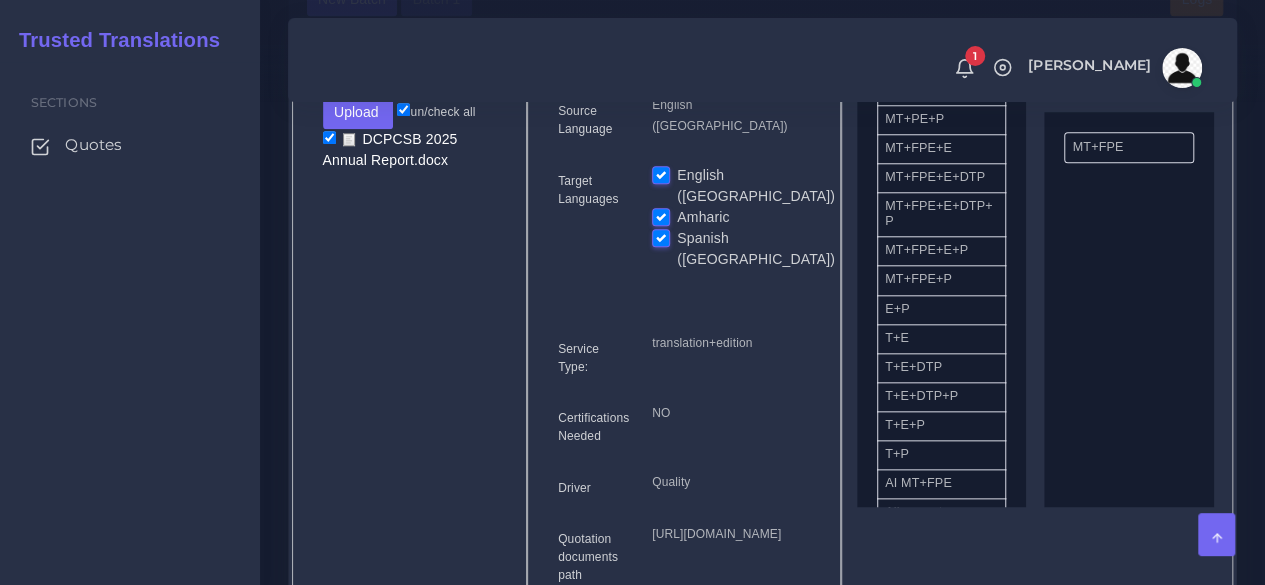 scroll, scrollTop: 500, scrollLeft: 0, axis: vertical 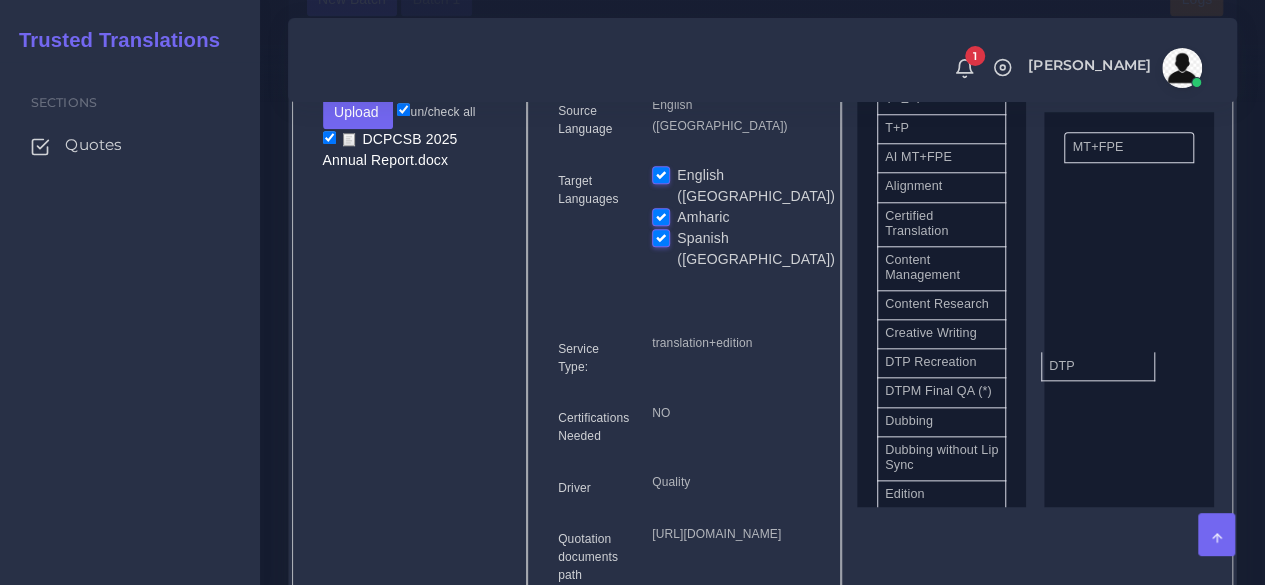 drag, startPoint x: 953, startPoint y: 423, endPoint x: 1117, endPoint y: 404, distance: 165.09694 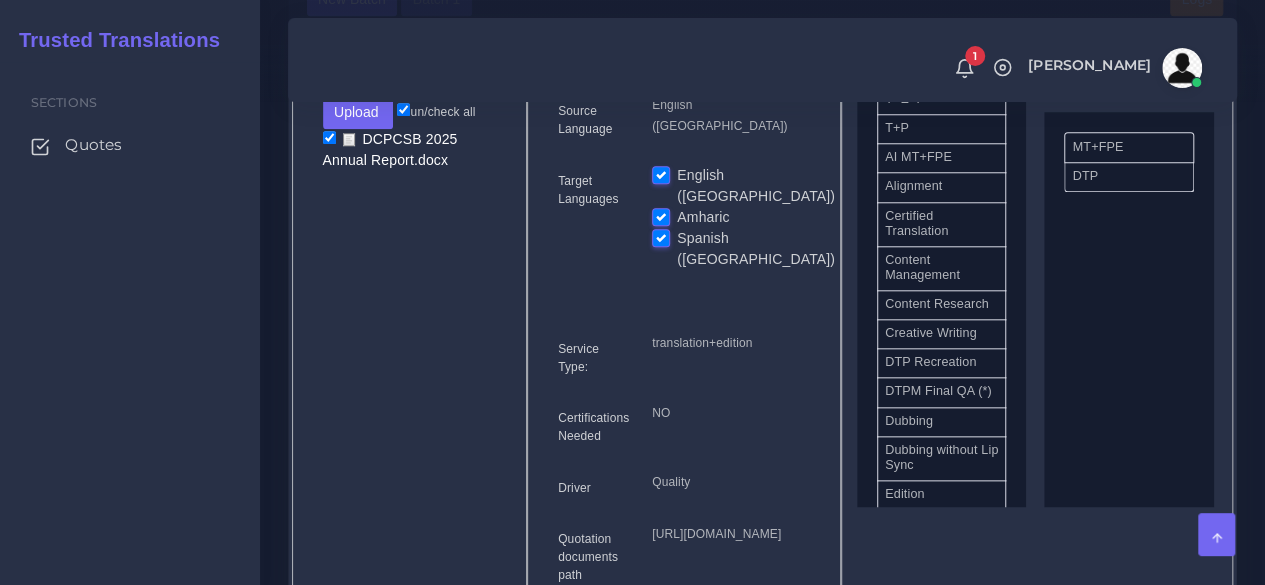 click on "English ([GEOGRAPHIC_DATA])" at bounding box center (756, 186) 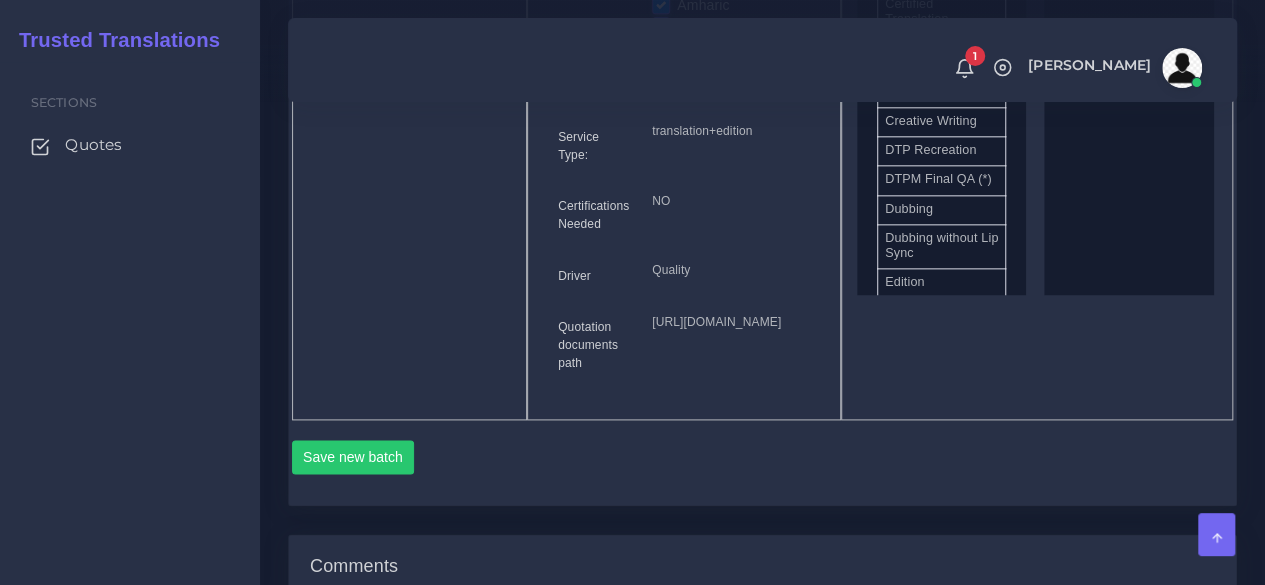 scroll, scrollTop: 1400, scrollLeft: 0, axis: vertical 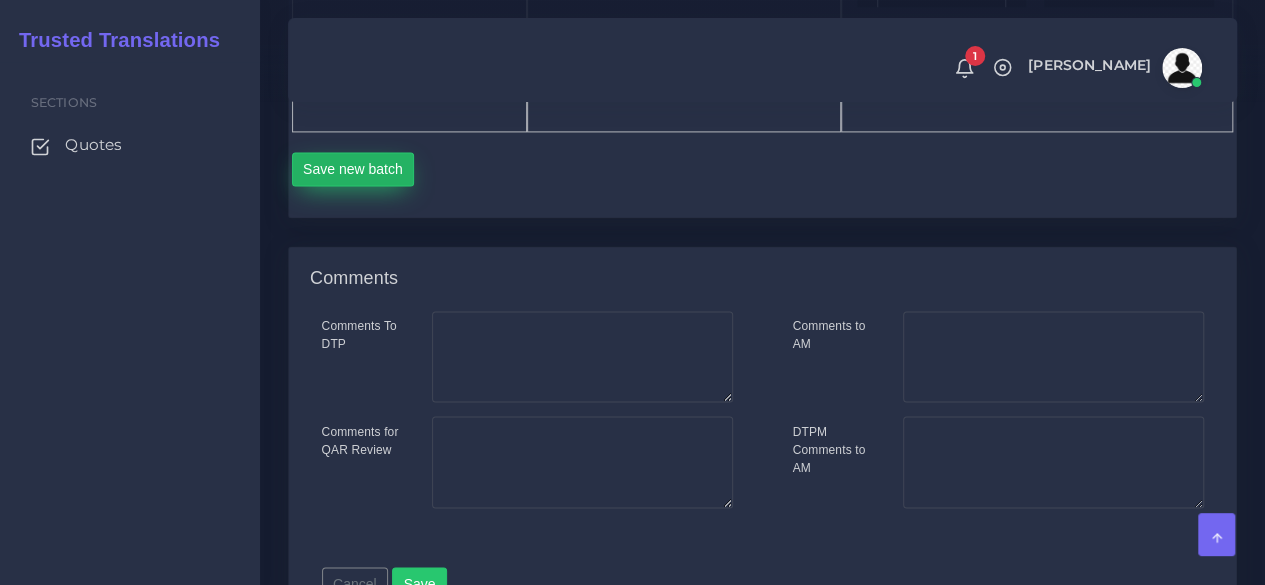 click on "Save new batch" at bounding box center (353, 169) 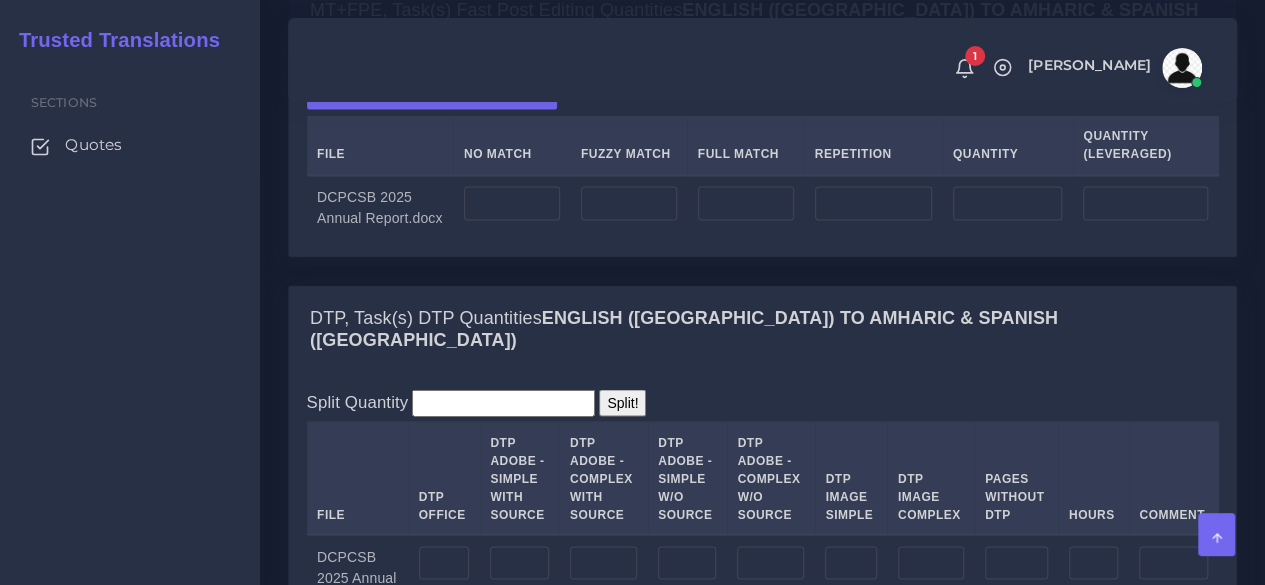 scroll, scrollTop: 1600, scrollLeft: 0, axis: vertical 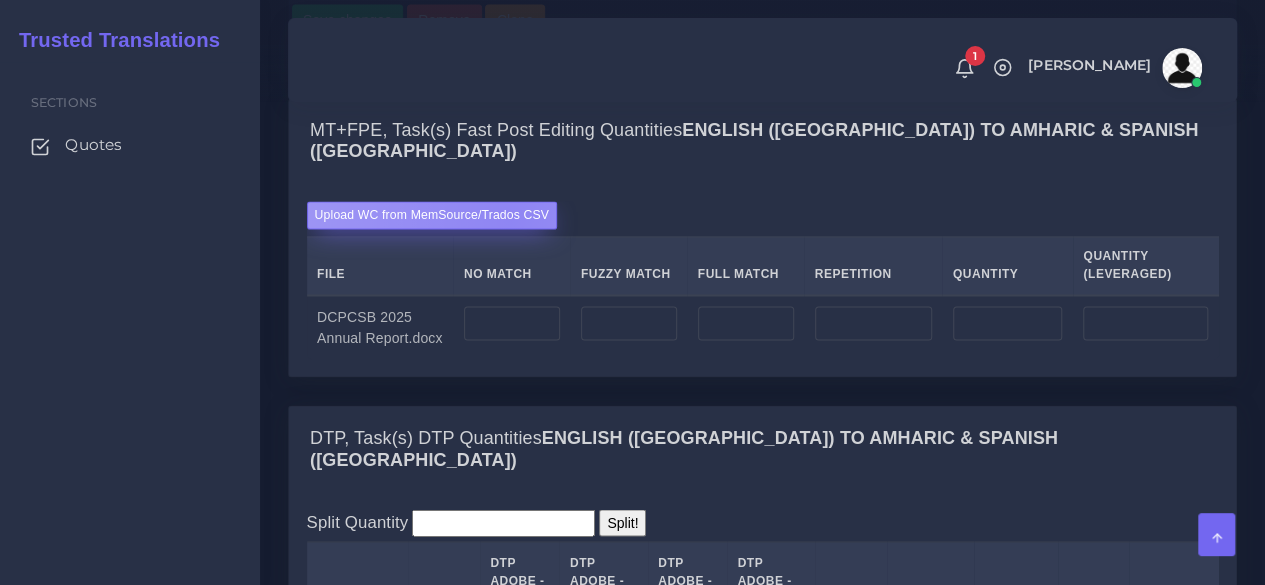 click on "Upload WC from MemSource/Trados CSV" at bounding box center [432, 214] 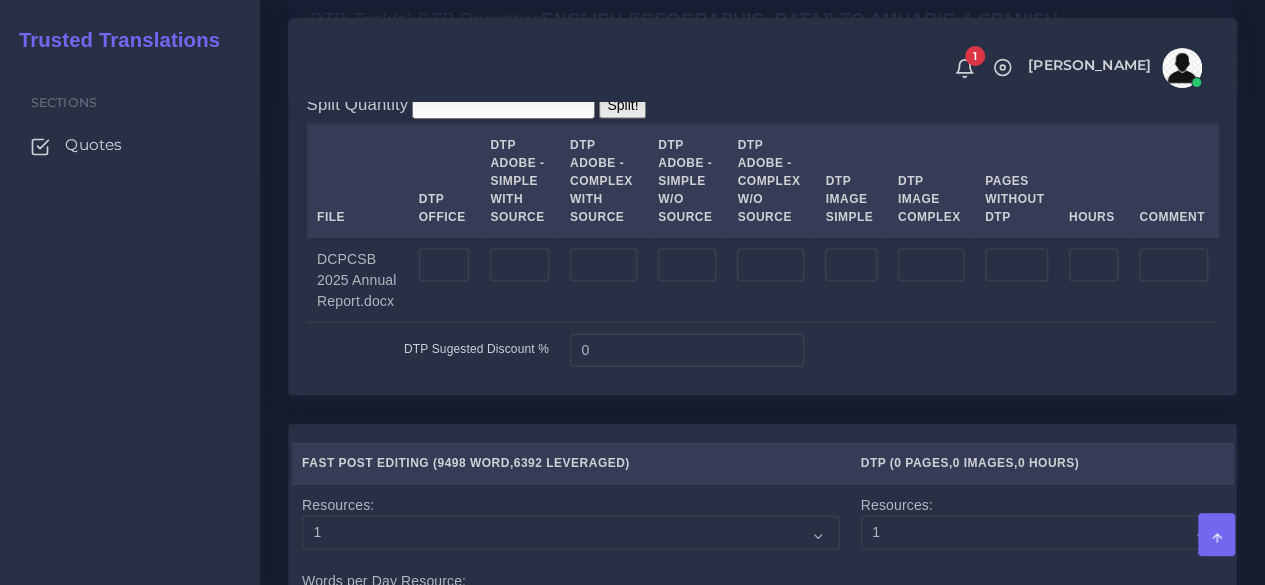 scroll, scrollTop: 2100, scrollLeft: 0, axis: vertical 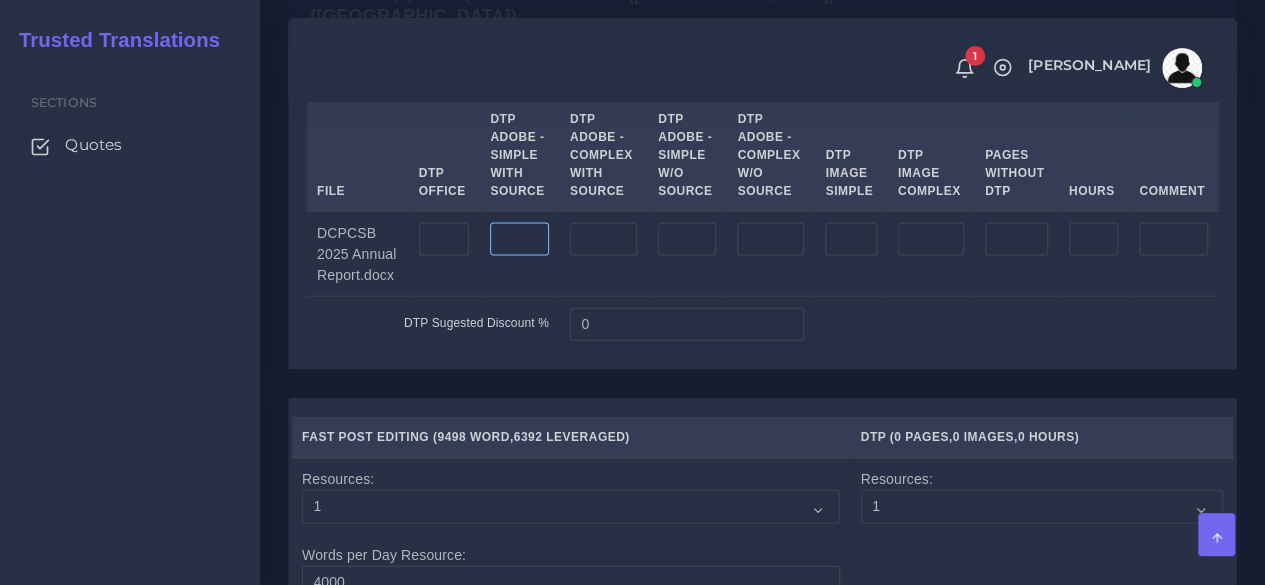click at bounding box center [519, 240] 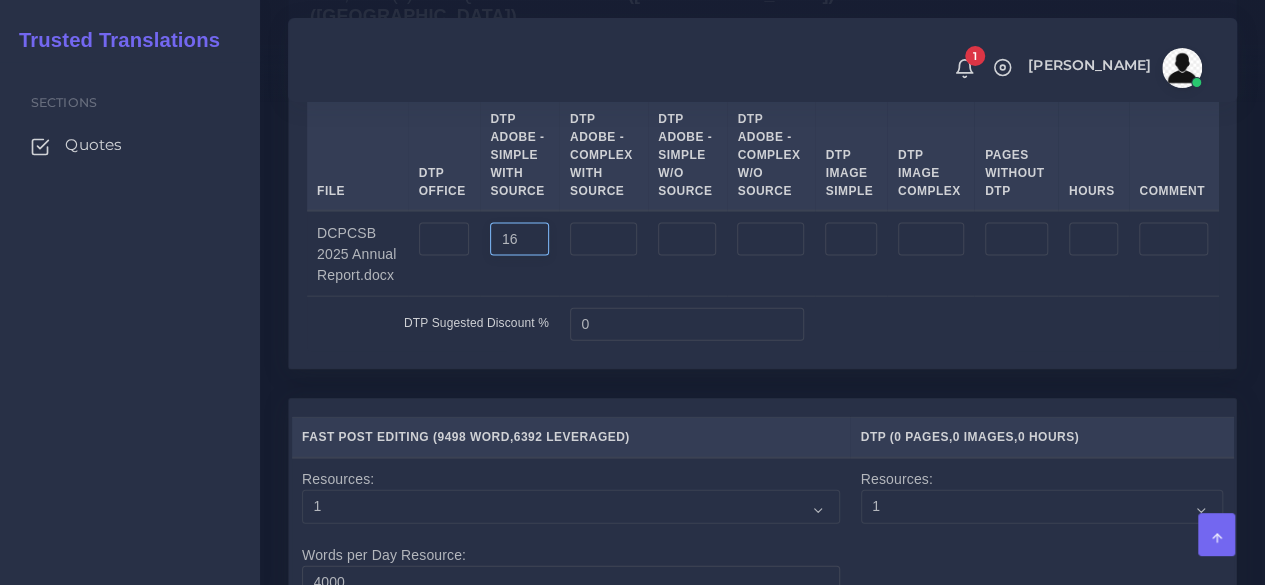 type on "16" 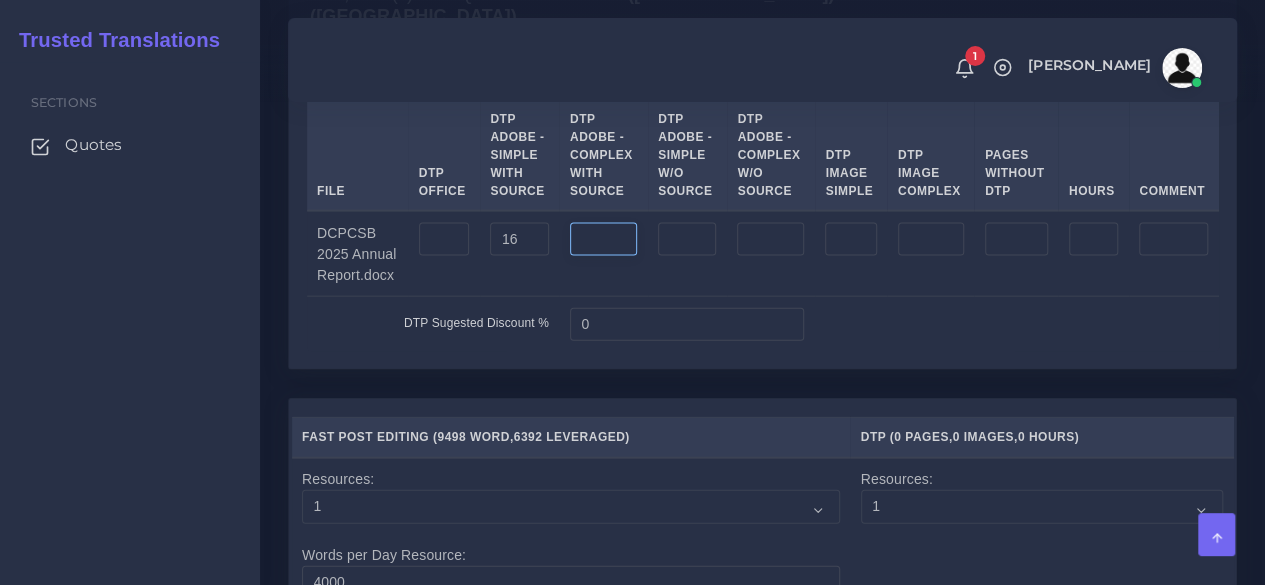 click at bounding box center [603, 240] 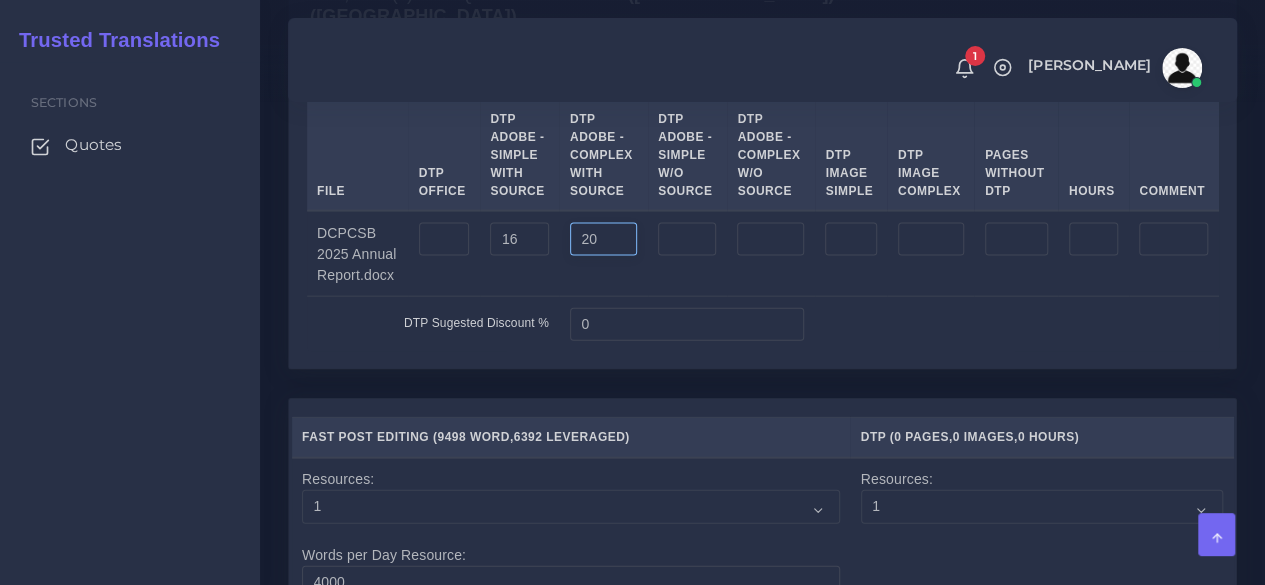 type on "20" 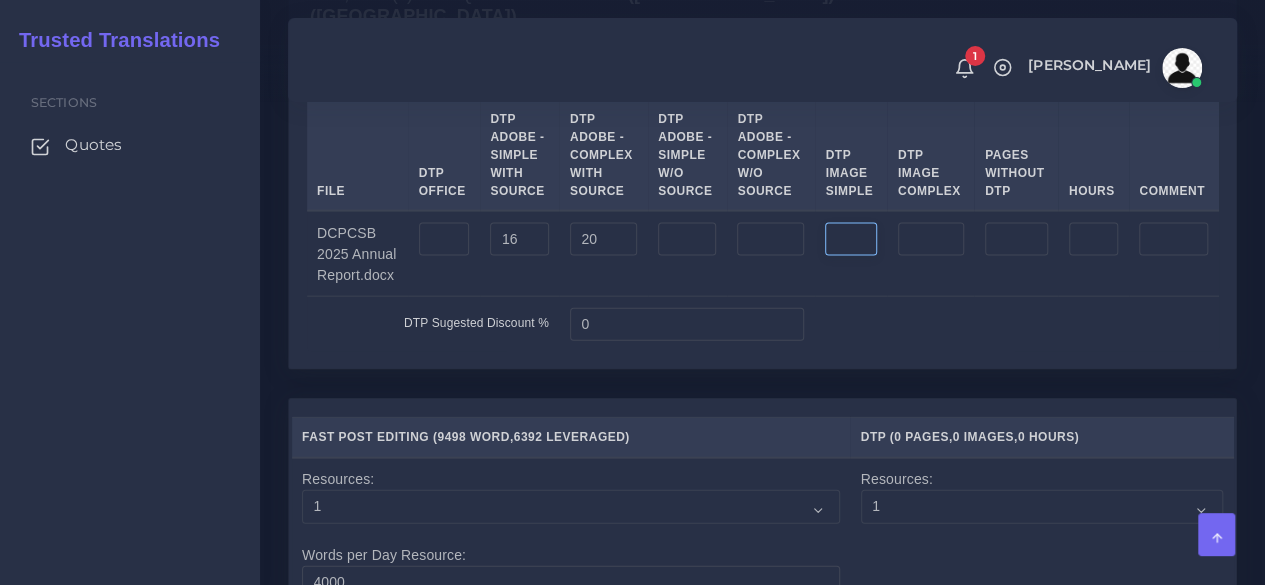 click at bounding box center (850, 240) 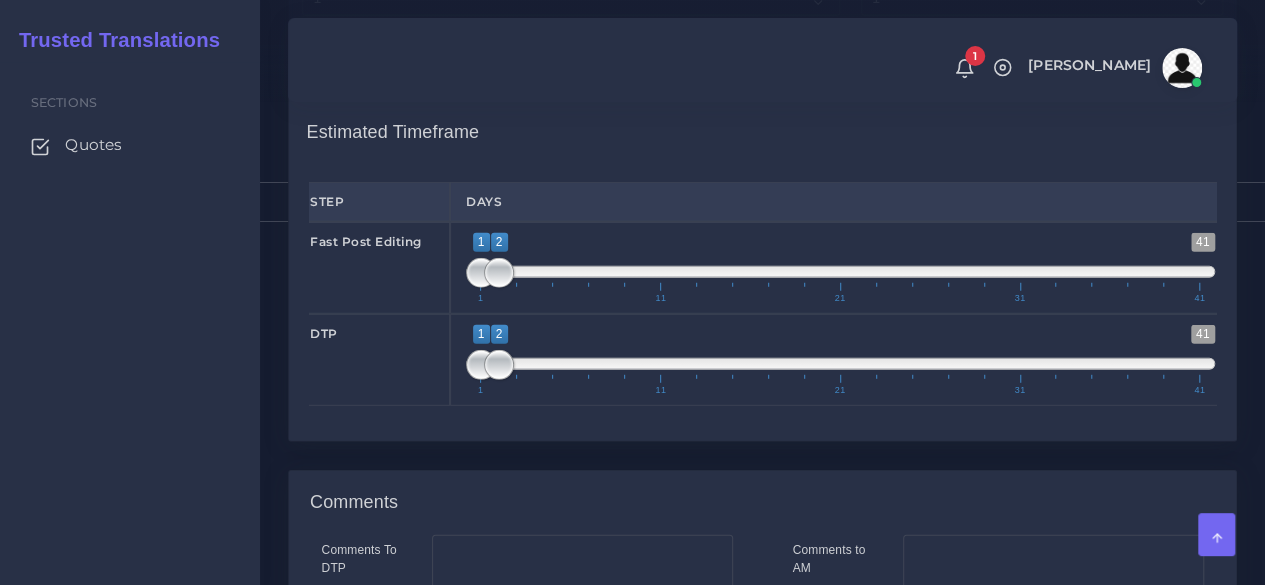 scroll, scrollTop: 2600, scrollLeft: 0, axis: vertical 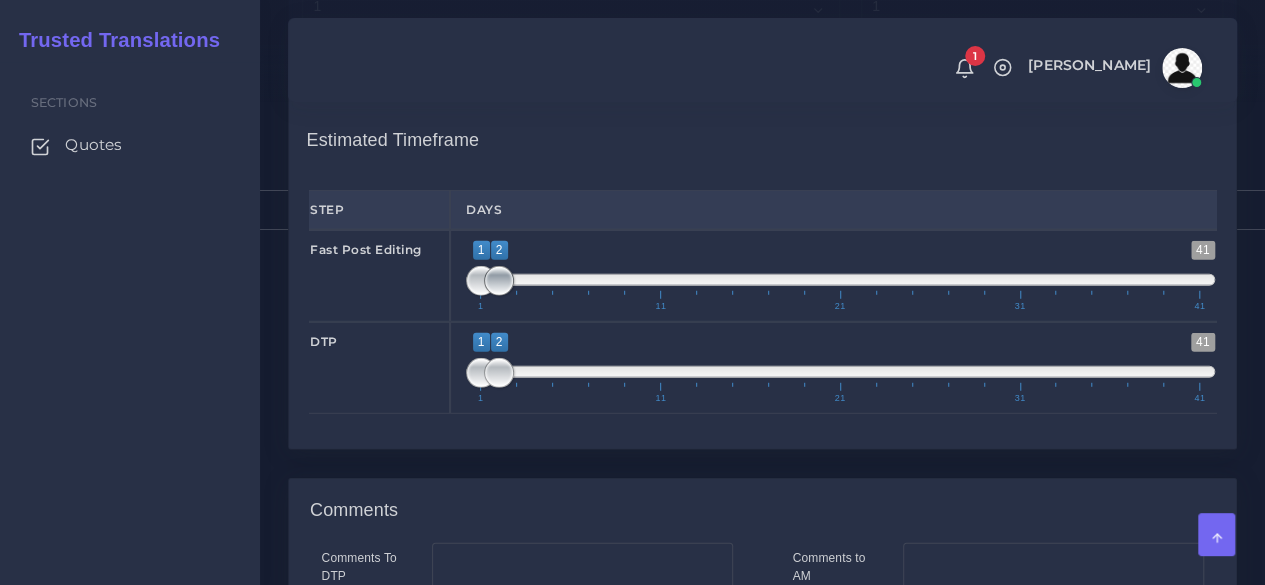 type on "1" 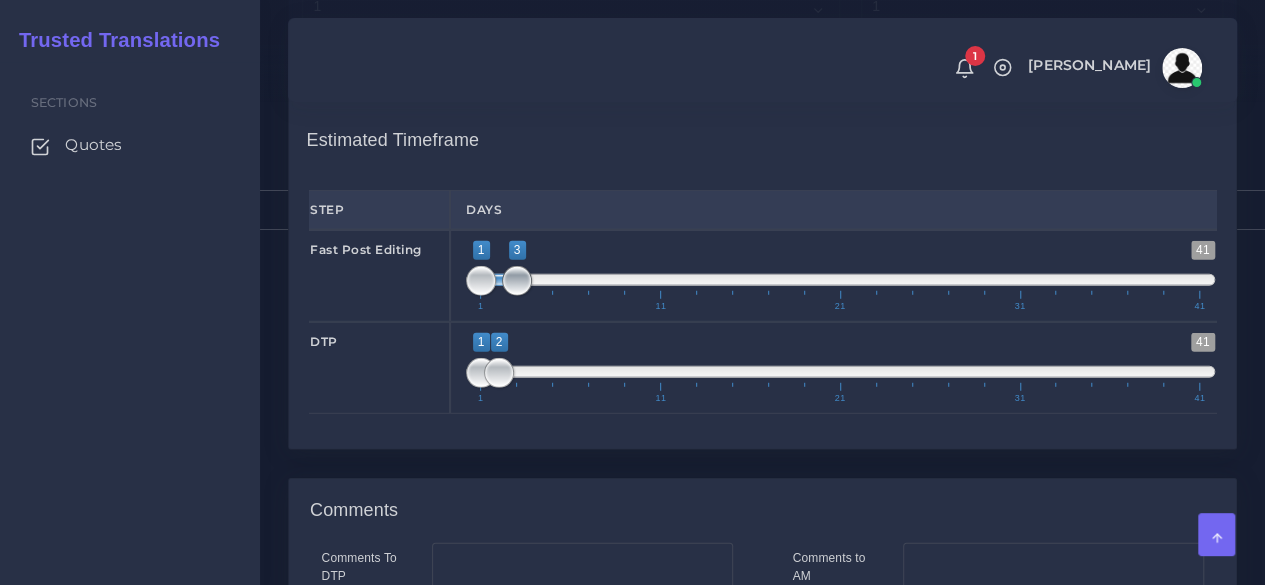 drag, startPoint x: 495, startPoint y: 337, endPoint x: 510, endPoint y: 336, distance: 15.033297 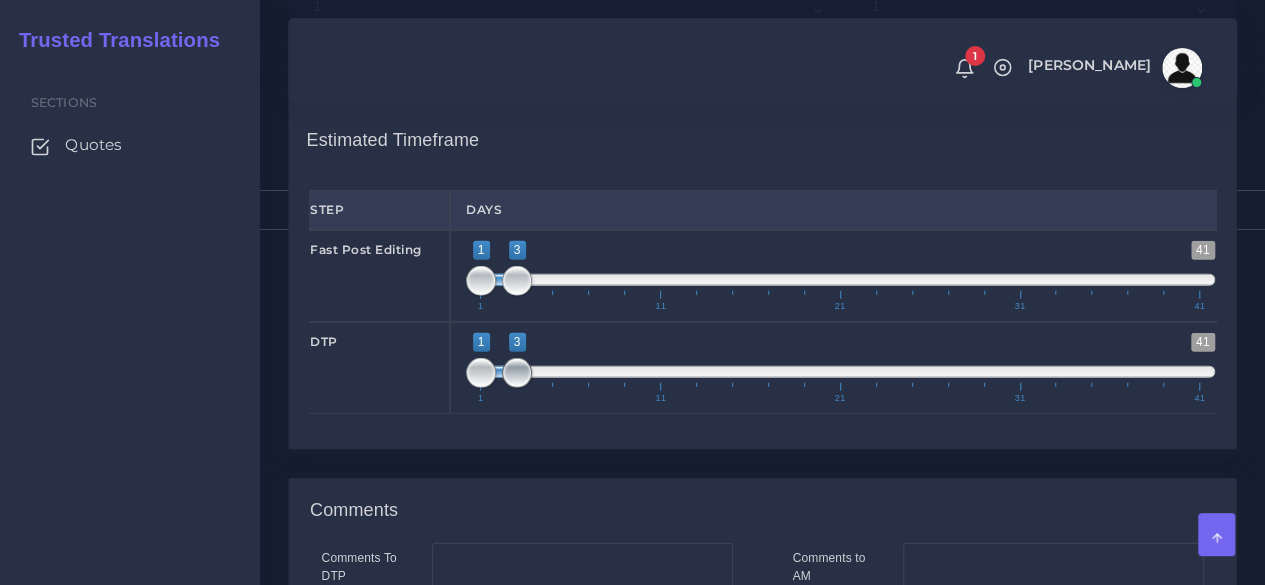 drag, startPoint x: 496, startPoint y: 427, endPoint x: 519, endPoint y: 421, distance: 23.769728 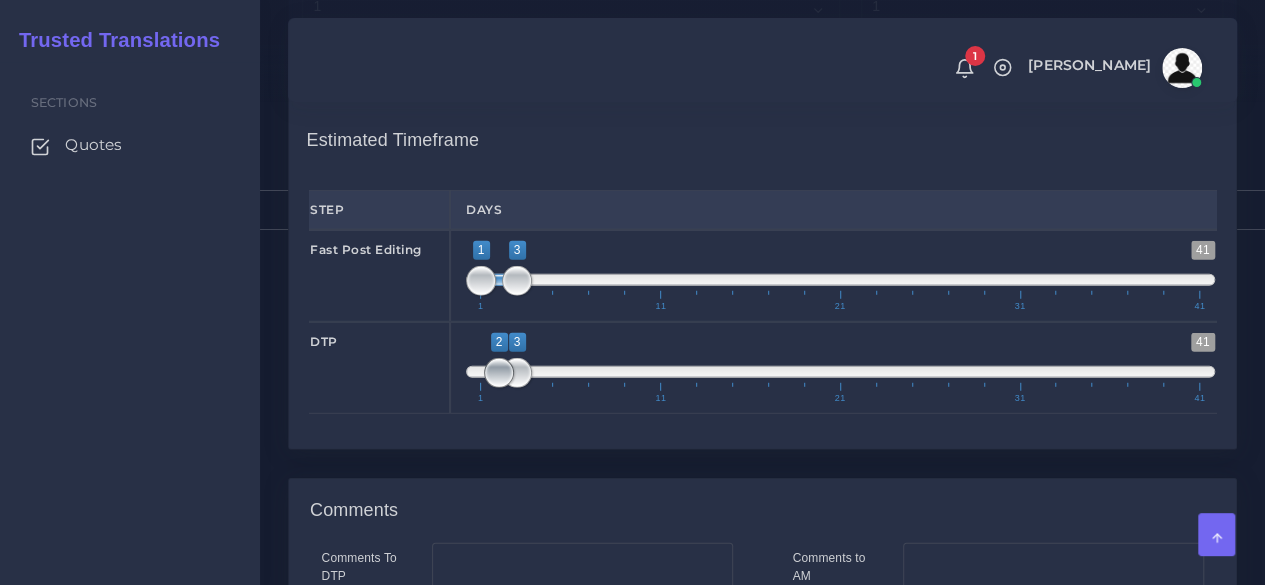type on "3;3" 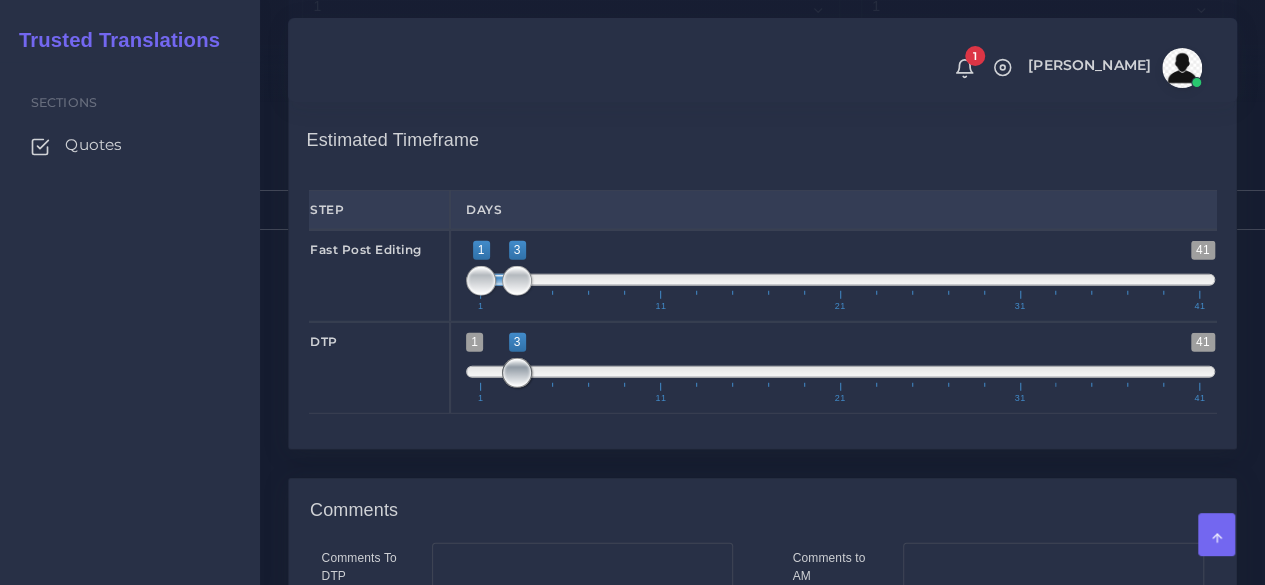 drag, startPoint x: 480, startPoint y: 423, endPoint x: 532, endPoint y: 417, distance: 52.34501 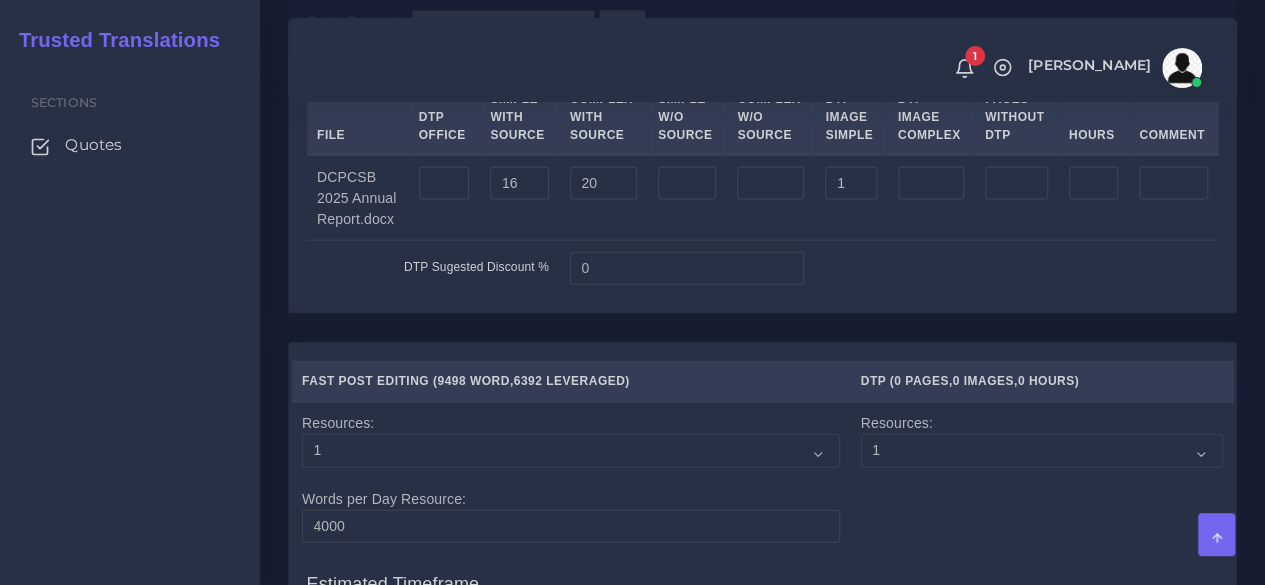 scroll, scrollTop: 2184, scrollLeft: 0, axis: vertical 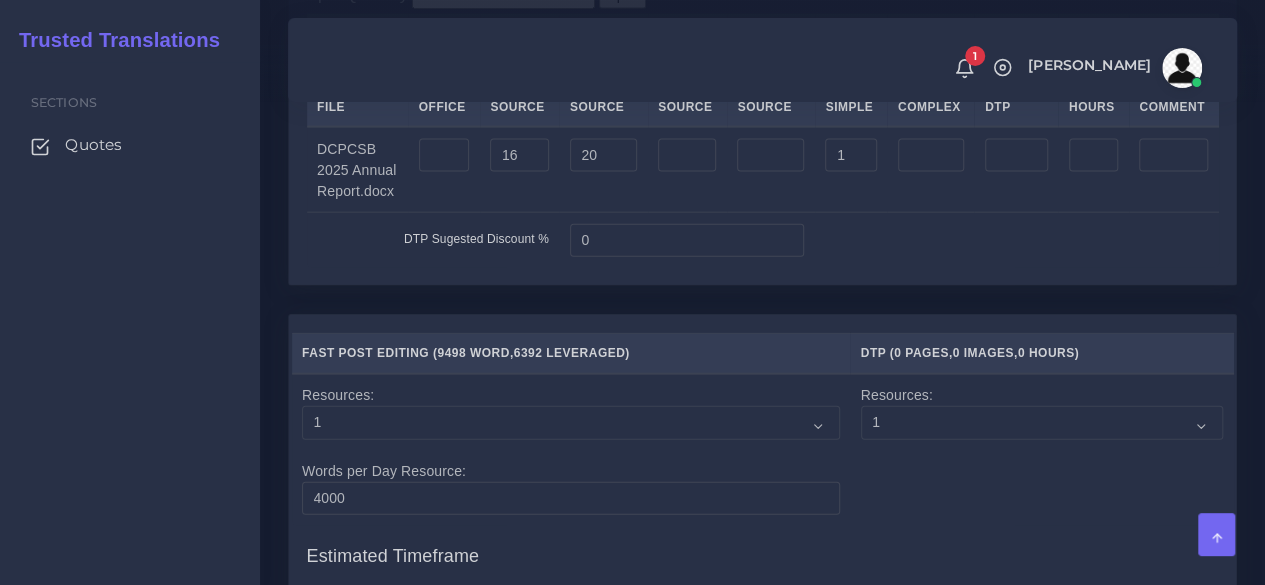 click on "0" at bounding box center (687, 240) 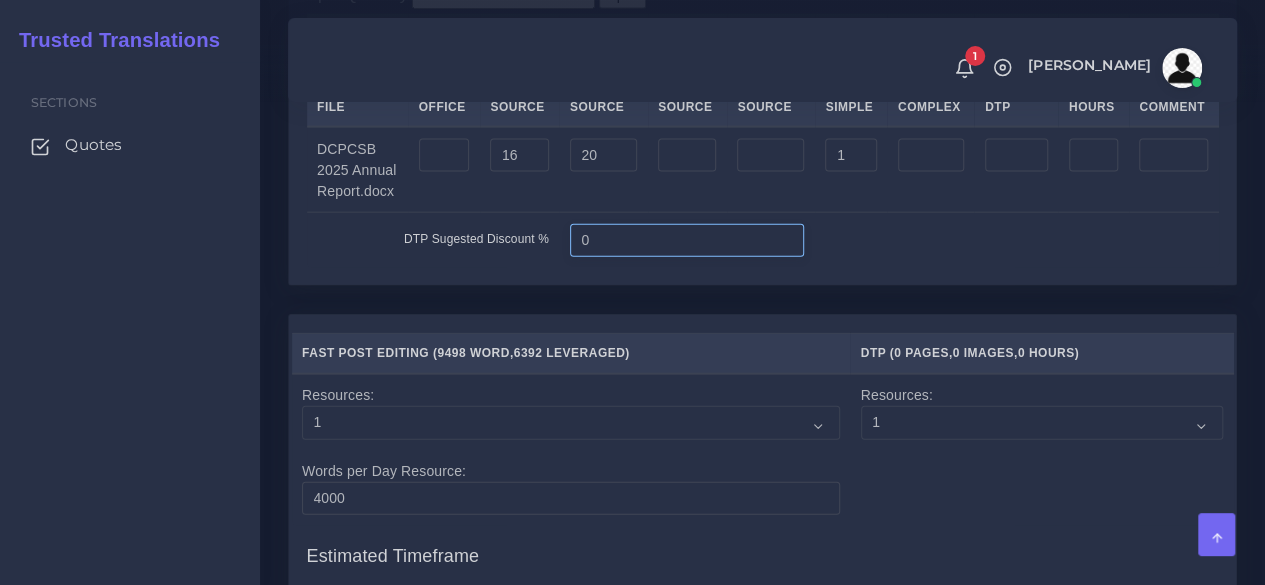 drag, startPoint x: 600, startPoint y: 307, endPoint x: 520, endPoint y: 306, distance: 80.00625 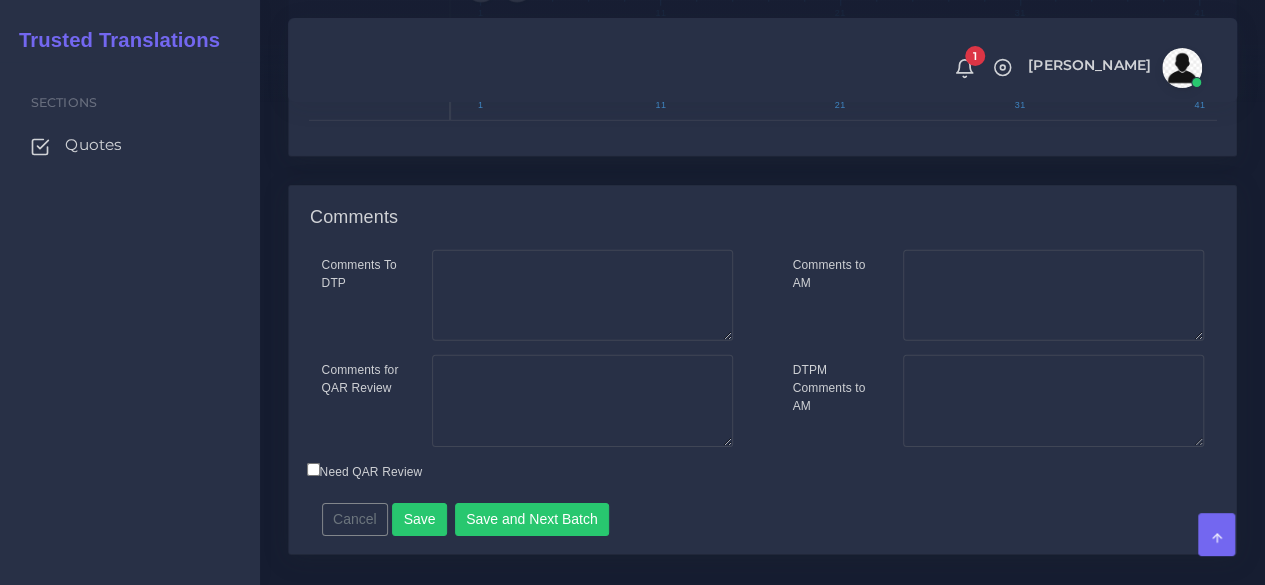 scroll, scrollTop: 2984, scrollLeft: 0, axis: vertical 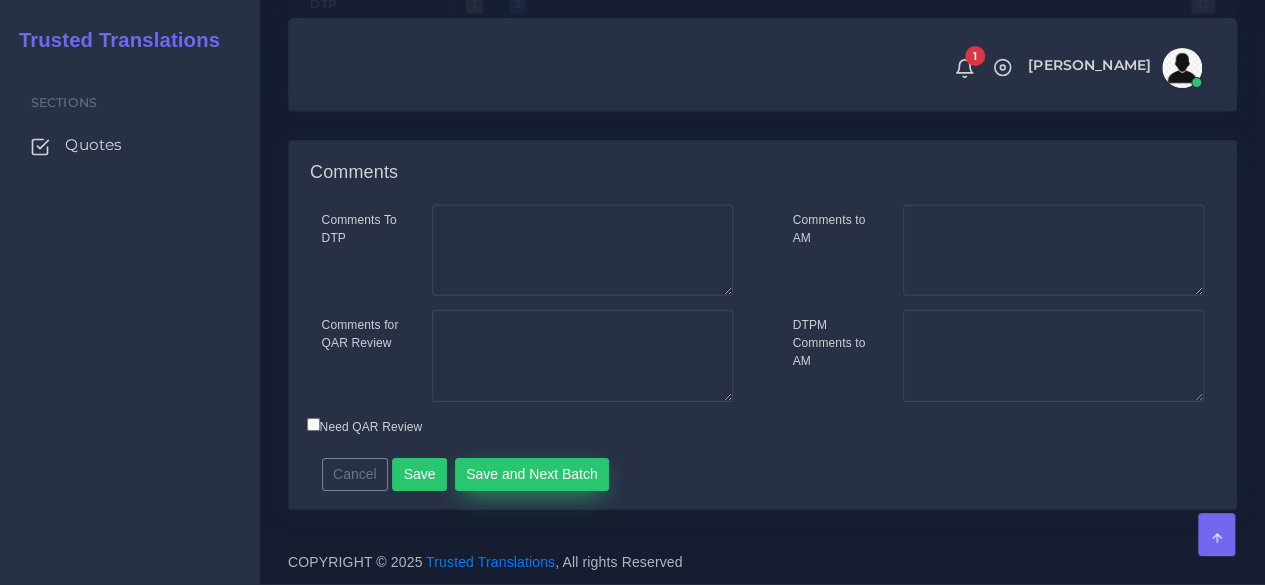 type on "5" 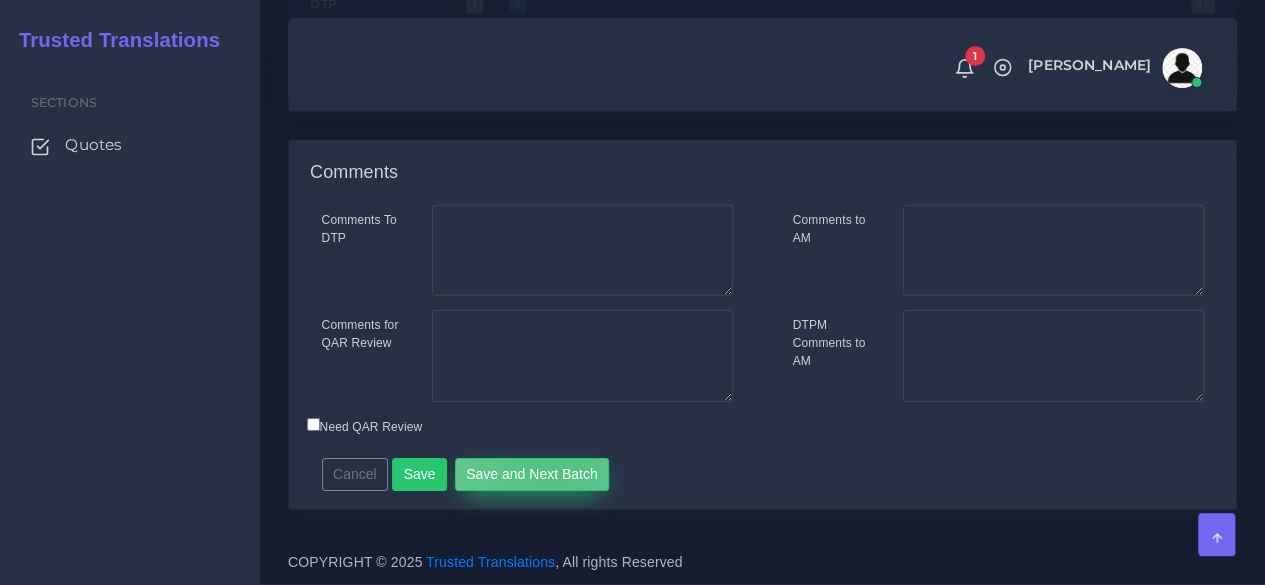 click on "Save and Next Batch" at bounding box center (532, 475) 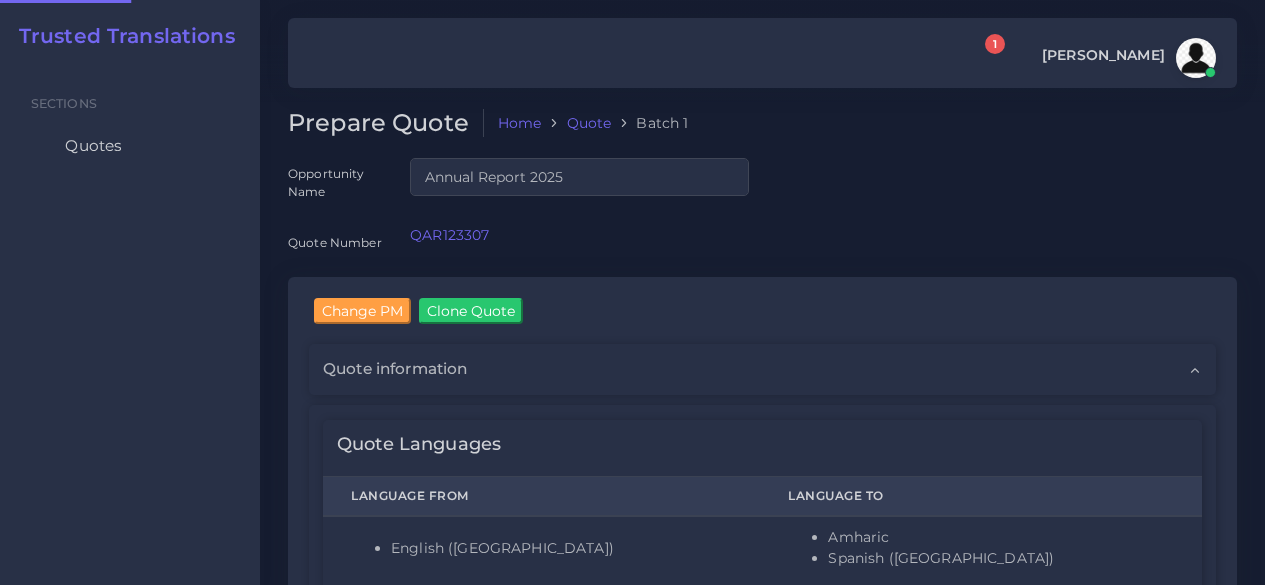 scroll, scrollTop: 0, scrollLeft: 0, axis: both 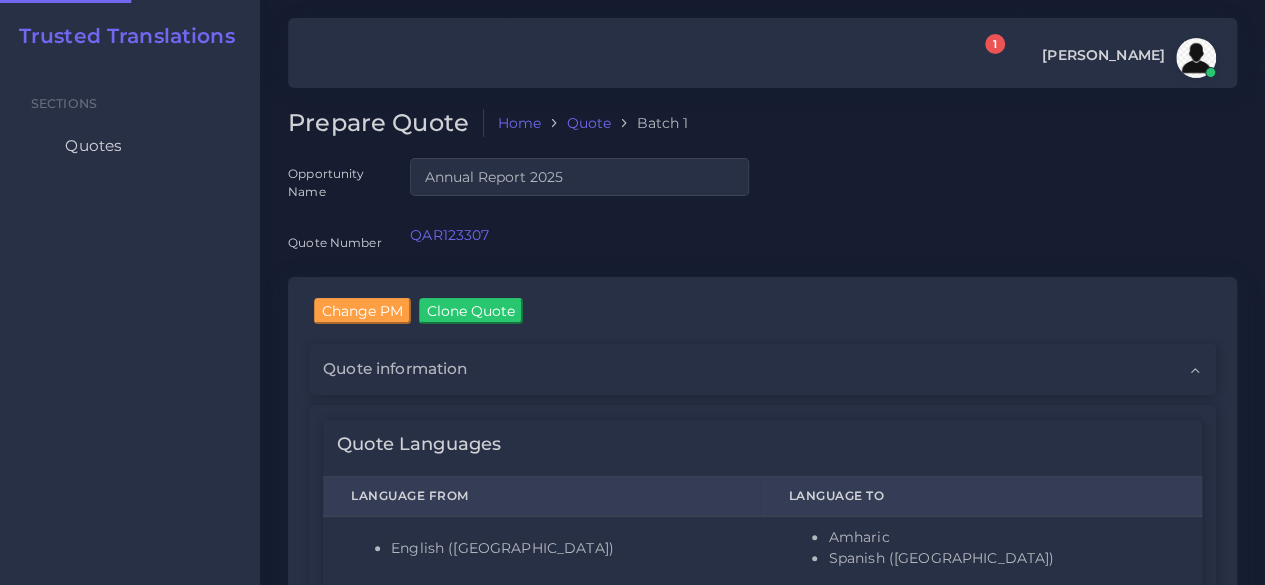 type 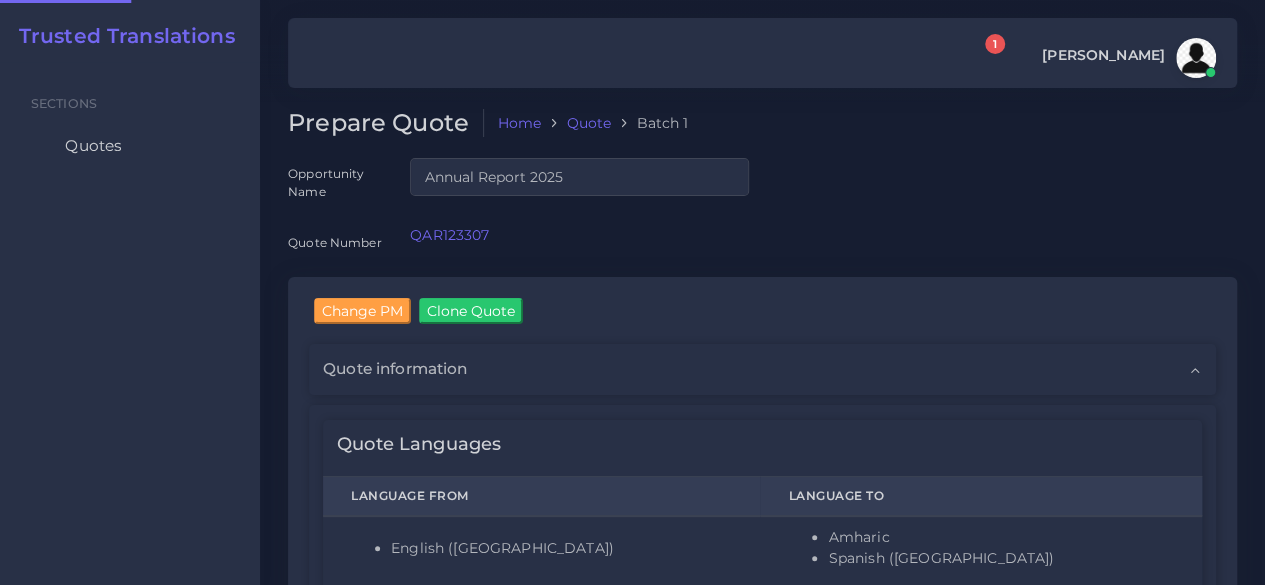 type 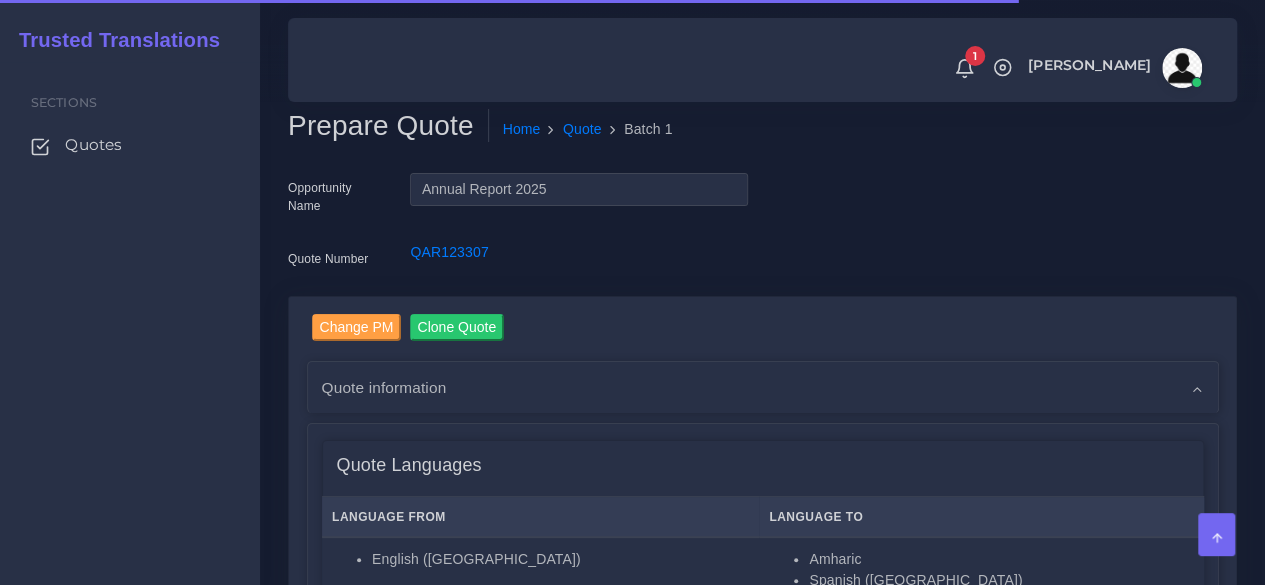 click on "Sections
Quotes" at bounding box center (130, 323) 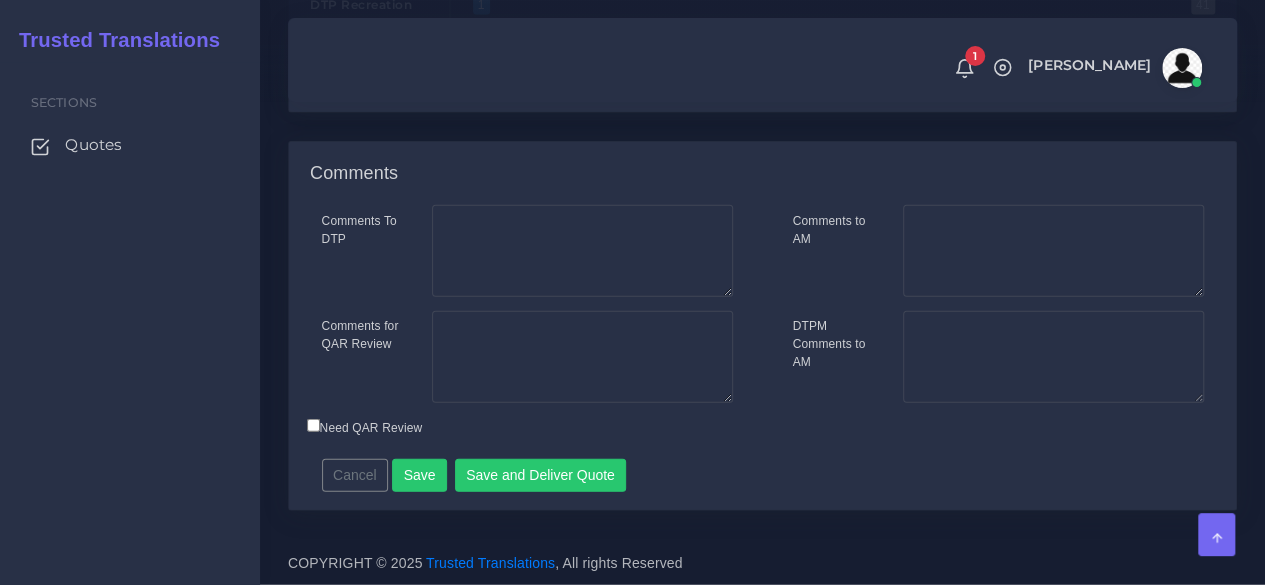 scroll, scrollTop: 2422, scrollLeft: 0, axis: vertical 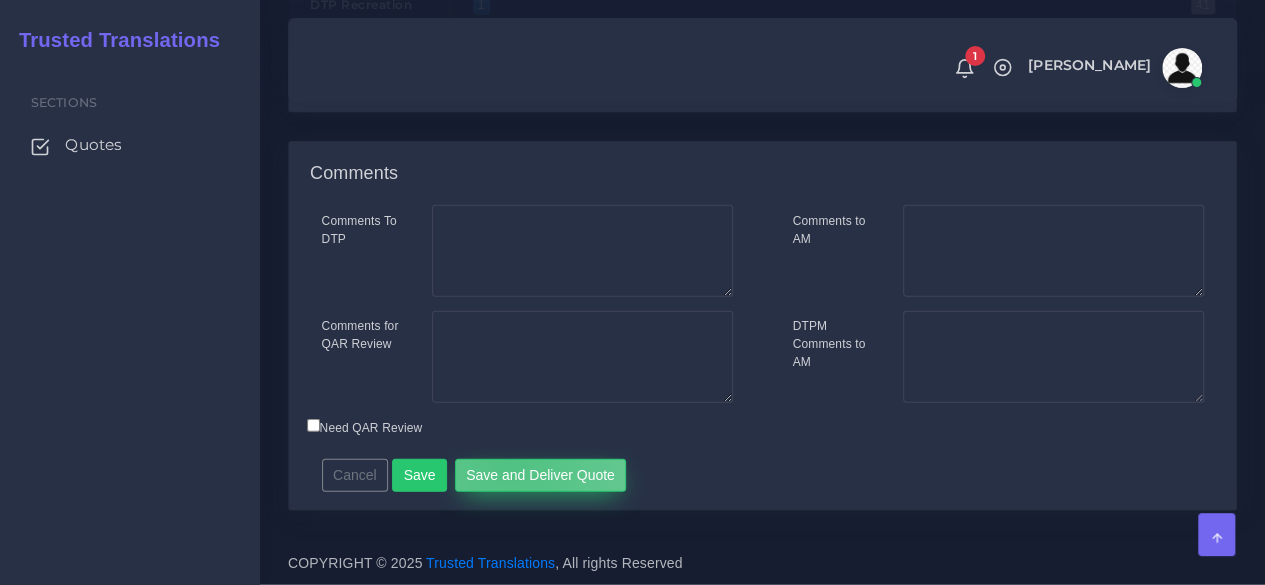 click on "Save and  Deliver Quote" at bounding box center [541, 476] 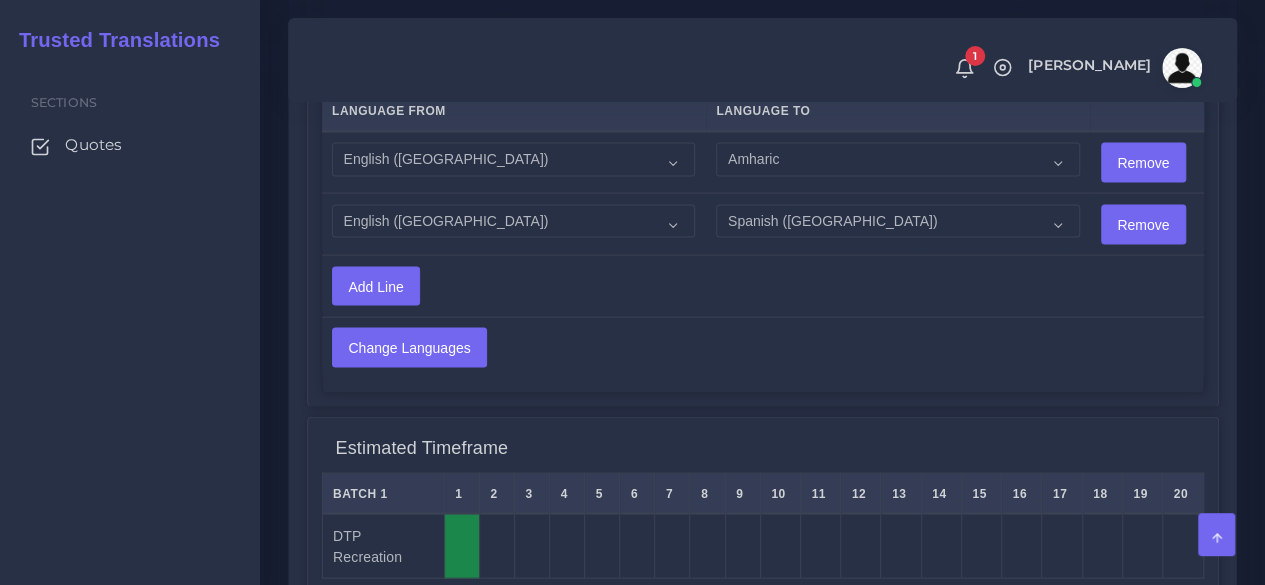 scroll, scrollTop: 2300, scrollLeft: 0, axis: vertical 